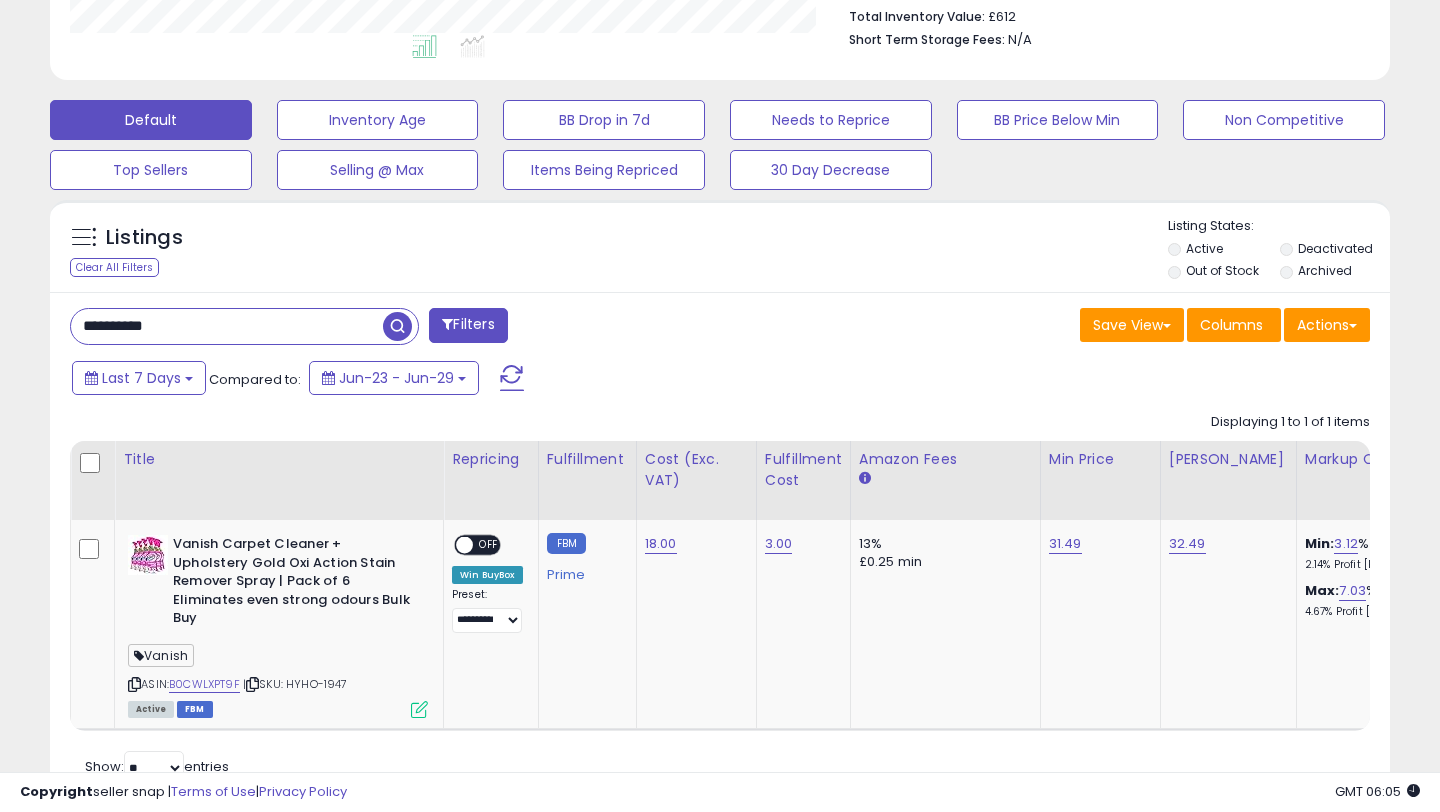 click on "**********" at bounding box center (227, 326) 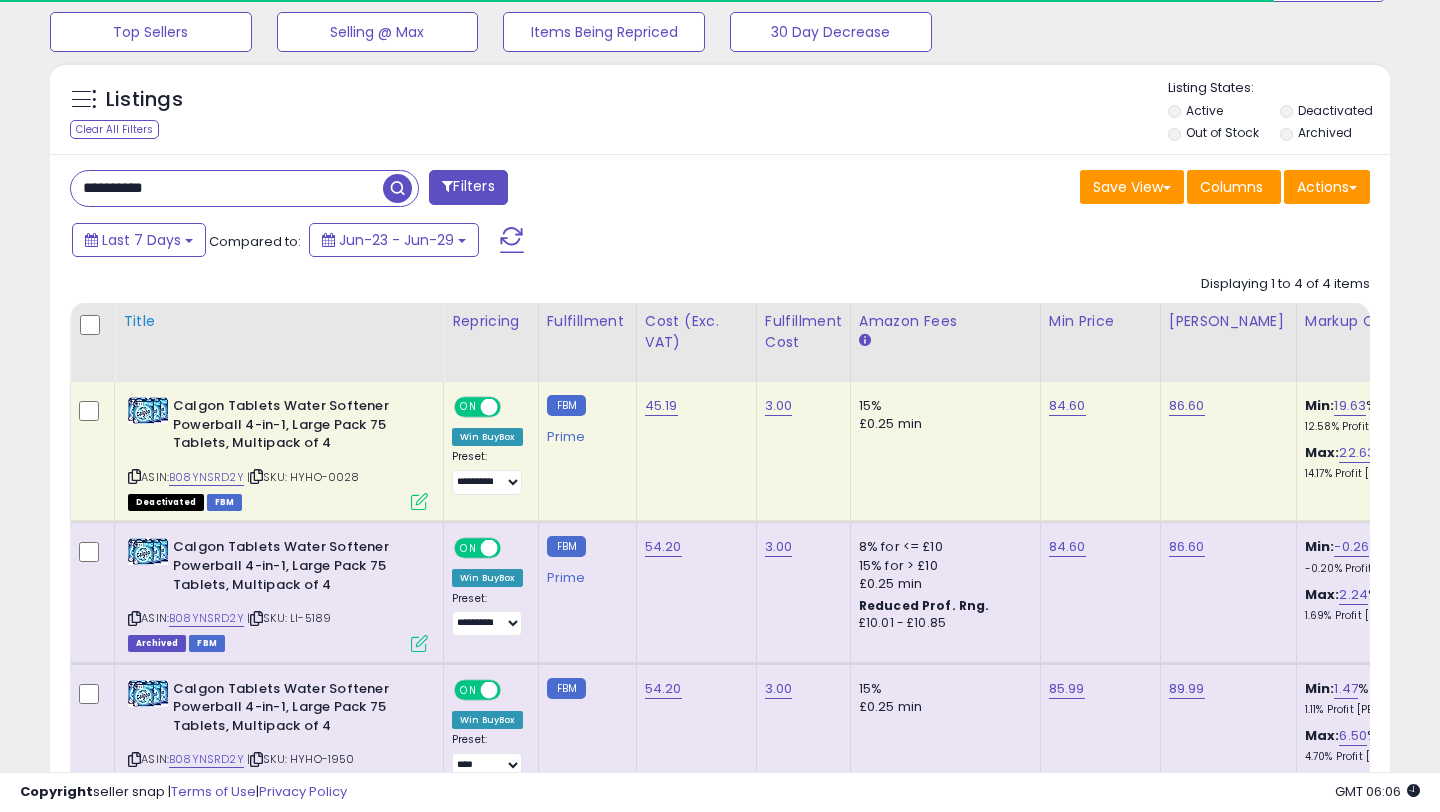 scroll, scrollTop: 711, scrollLeft: 0, axis: vertical 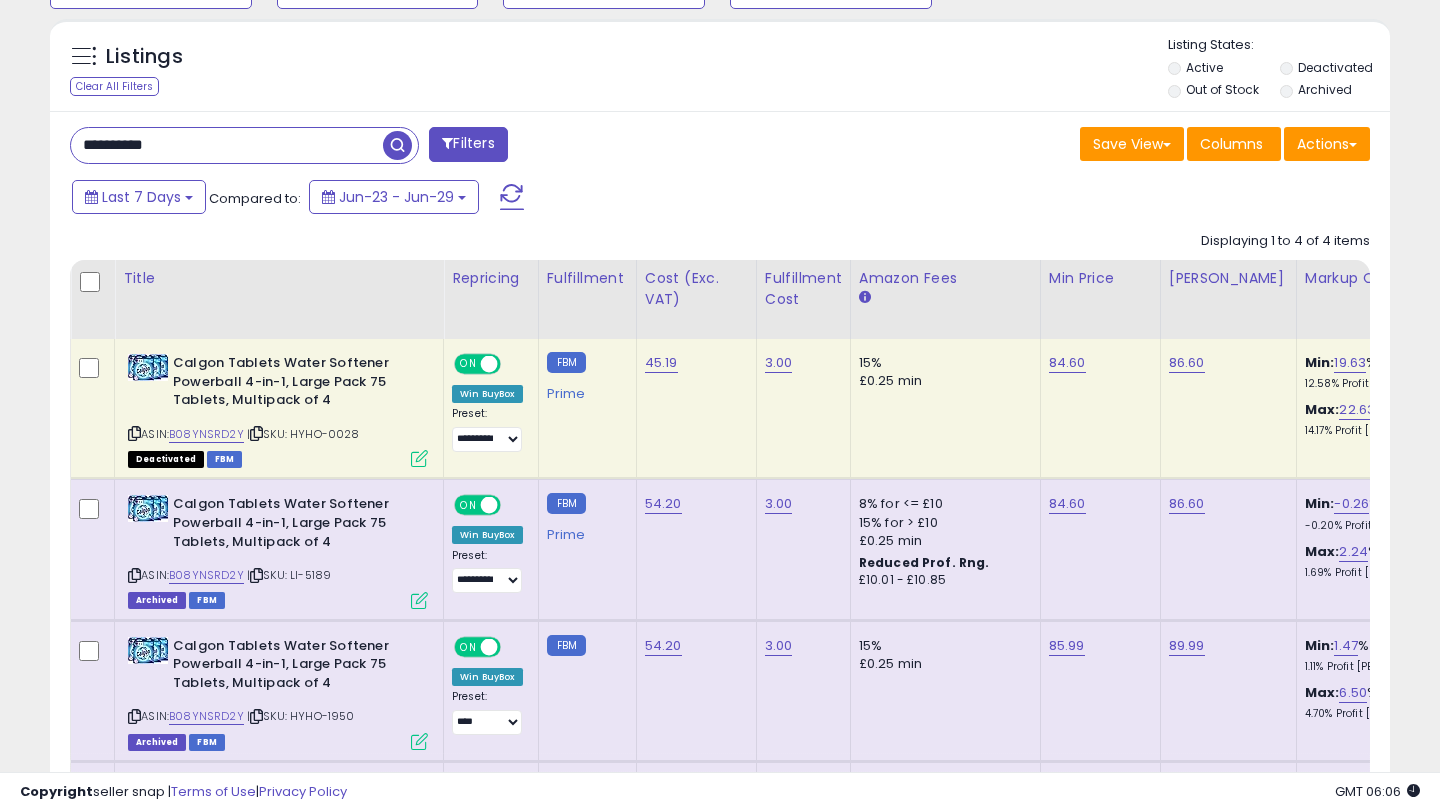 click at bounding box center (489, 364) 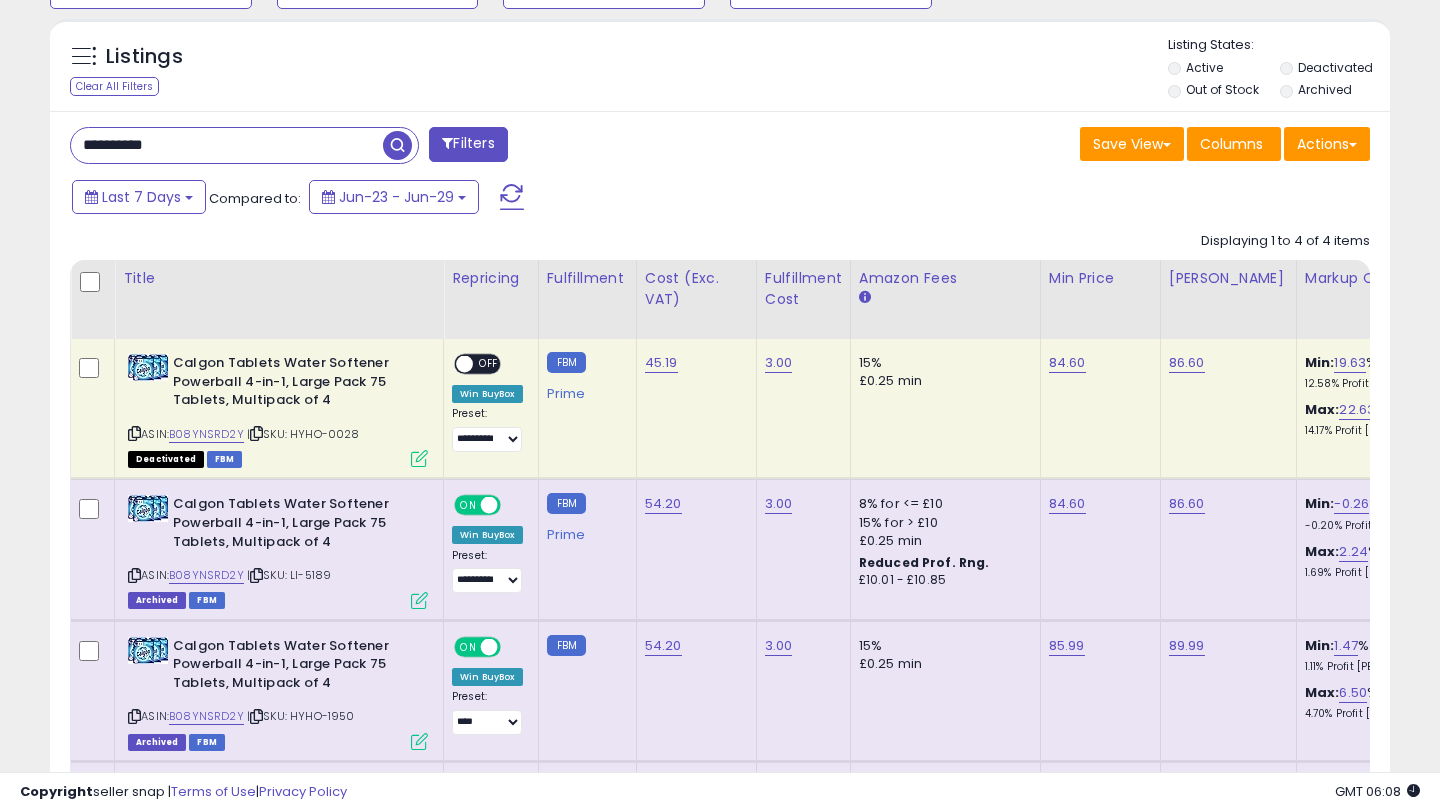 click on "**********" at bounding box center [227, 145] 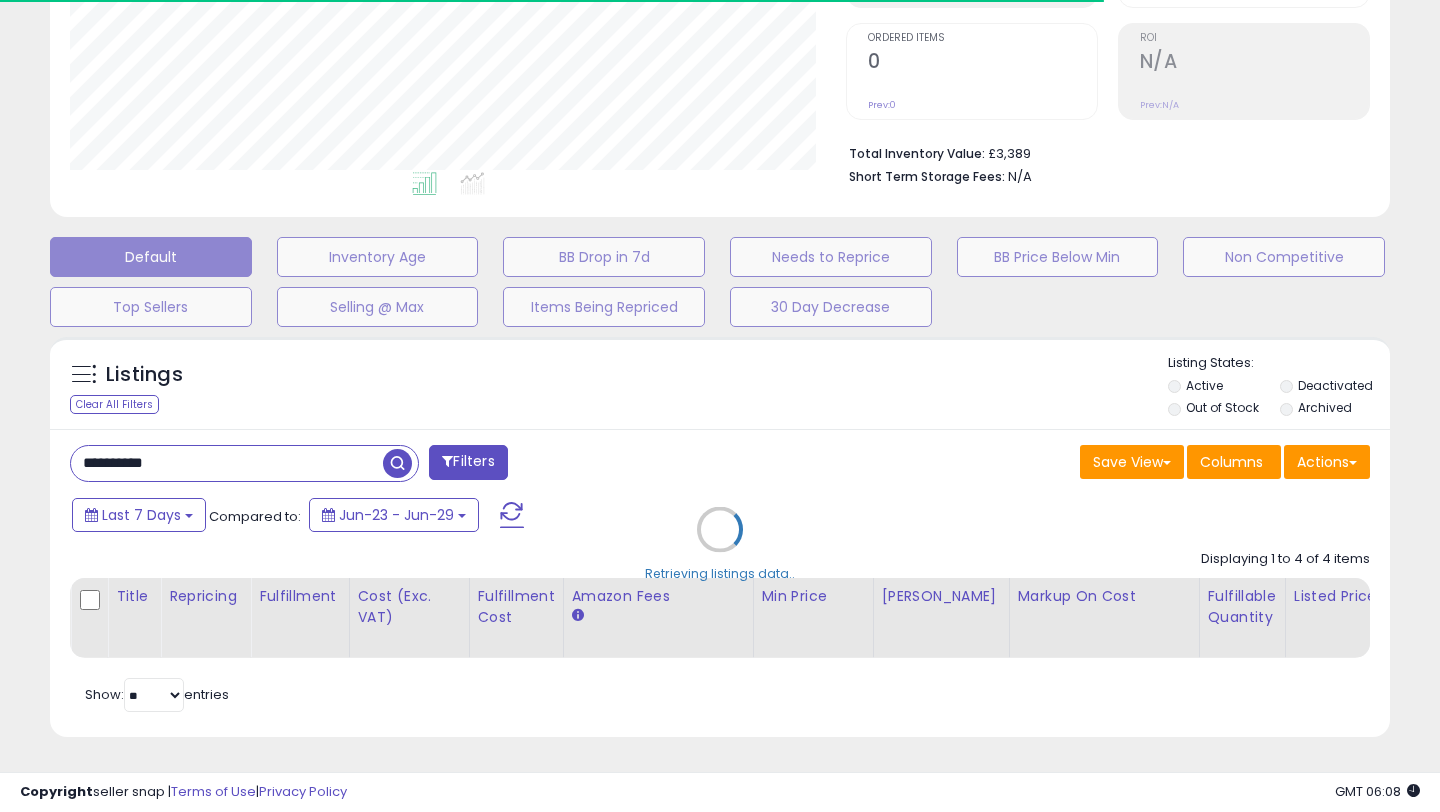scroll, scrollTop: 711, scrollLeft: 0, axis: vertical 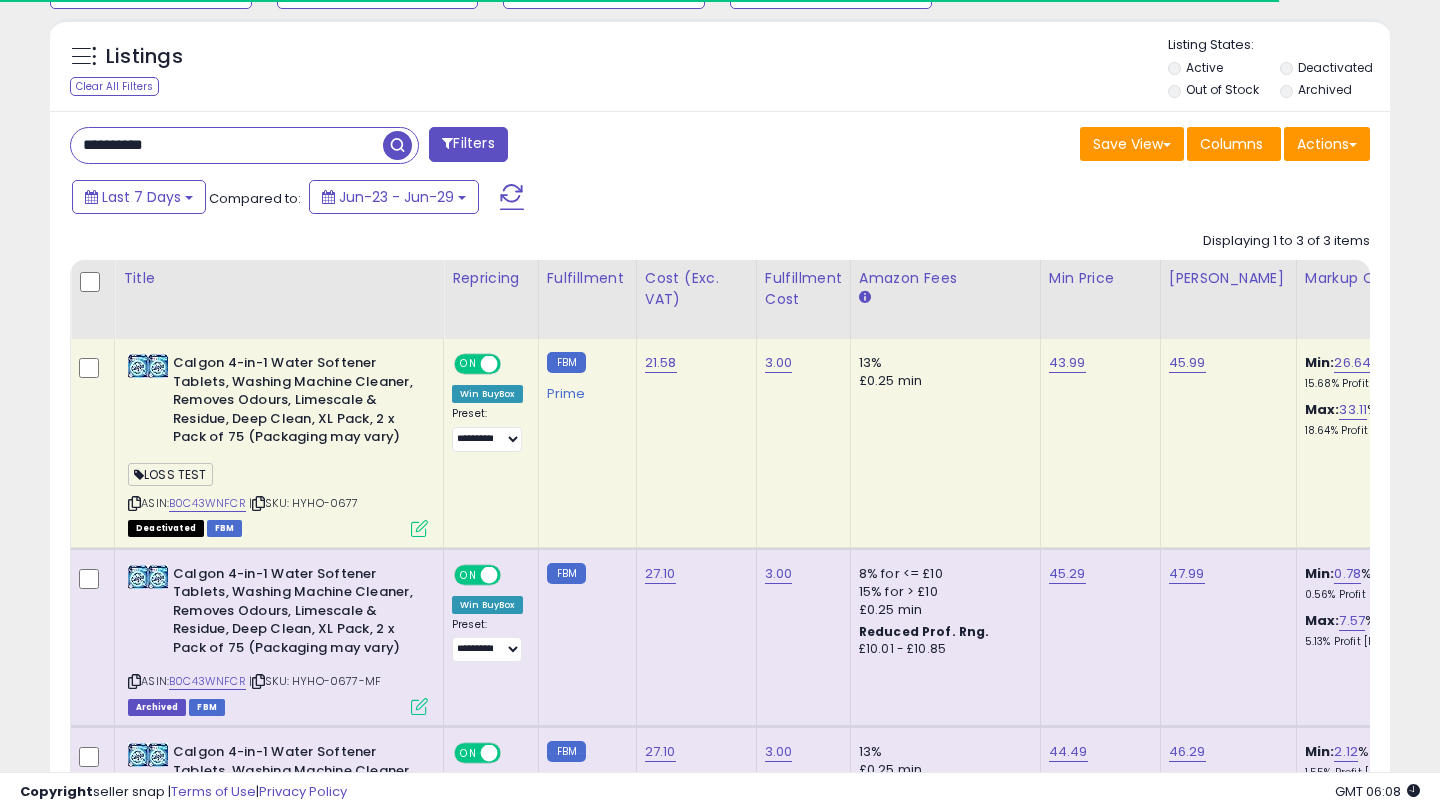 click on "ON   OFF" at bounding box center [479, 364] 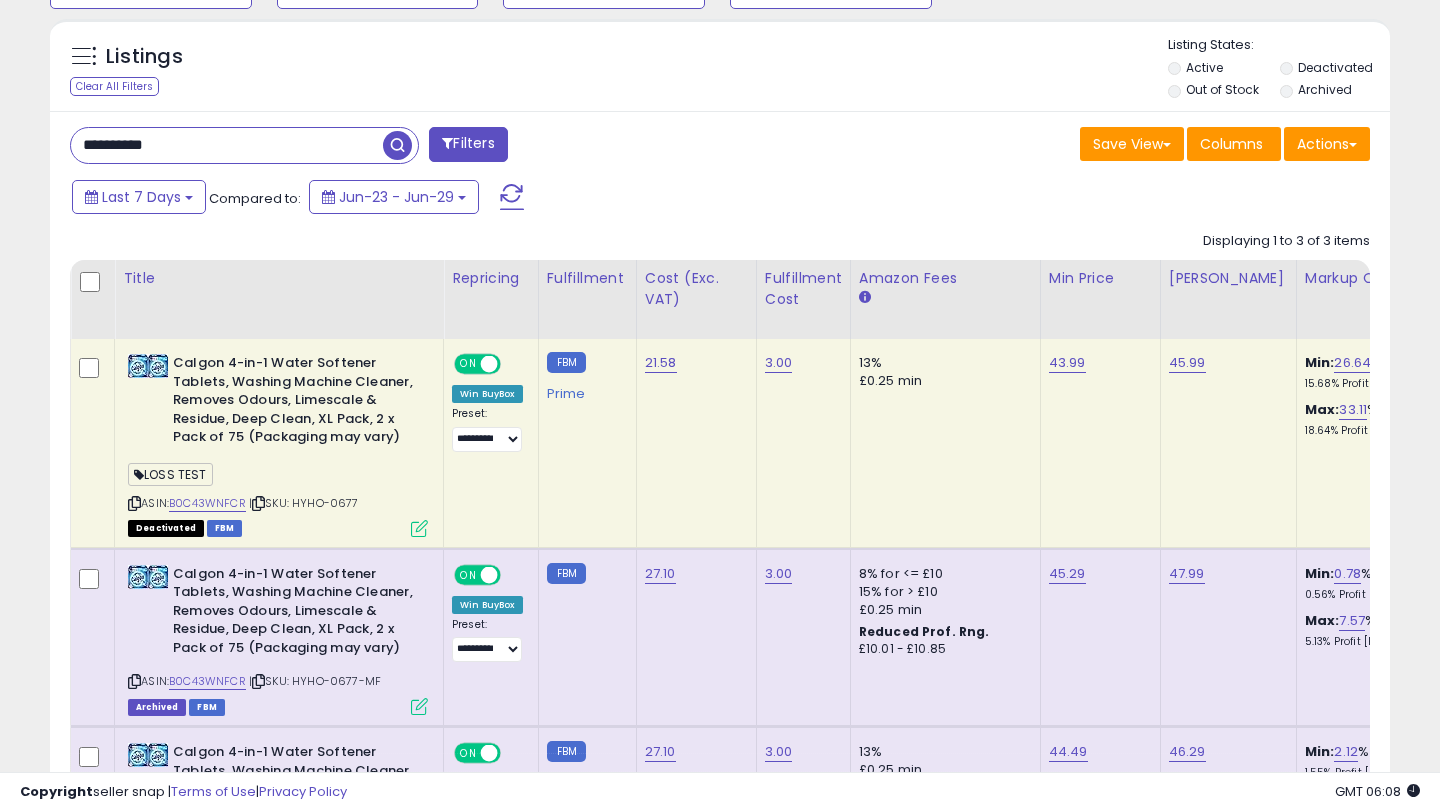 scroll, scrollTop: 999590, scrollLeft: 999224, axis: both 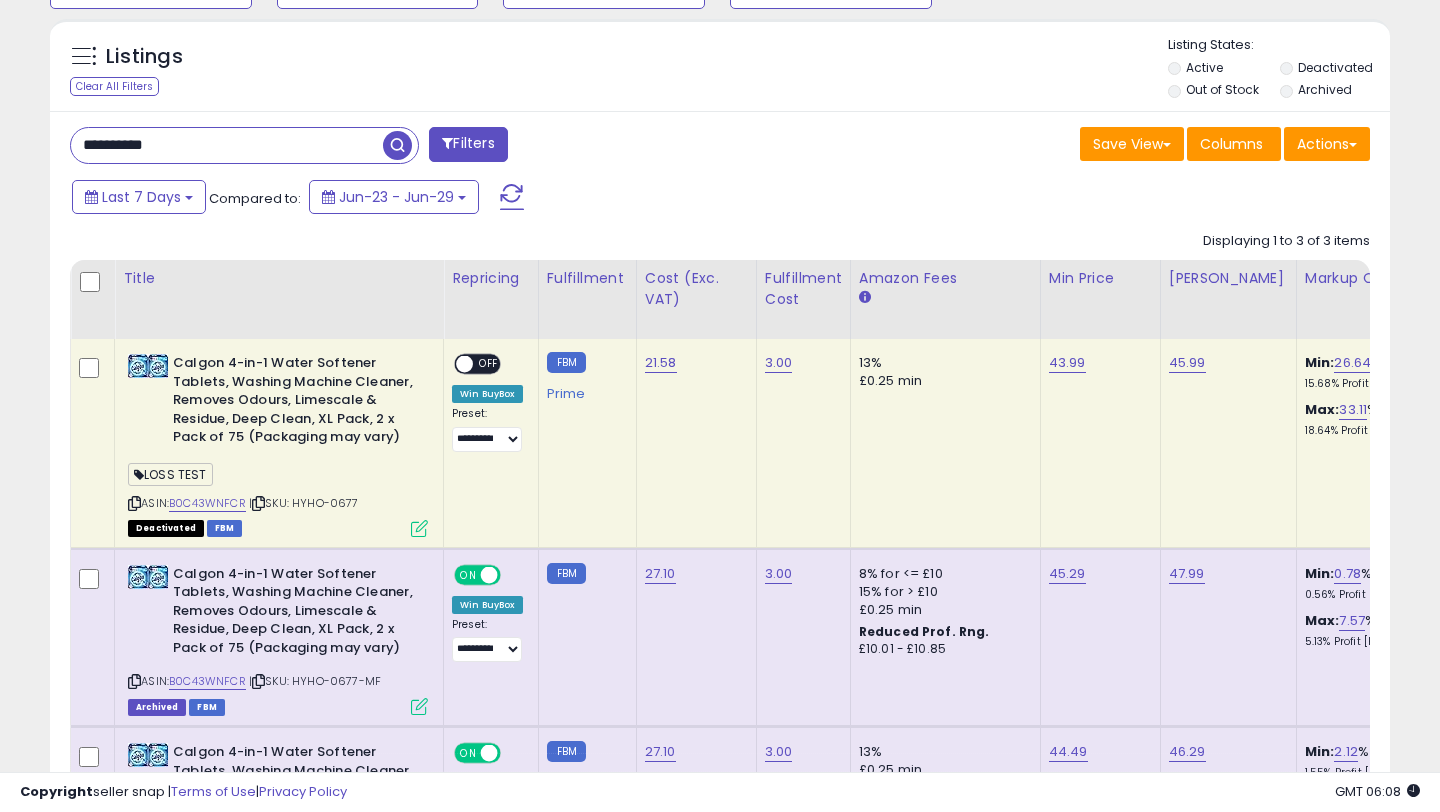 click at bounding box center [419, 528] 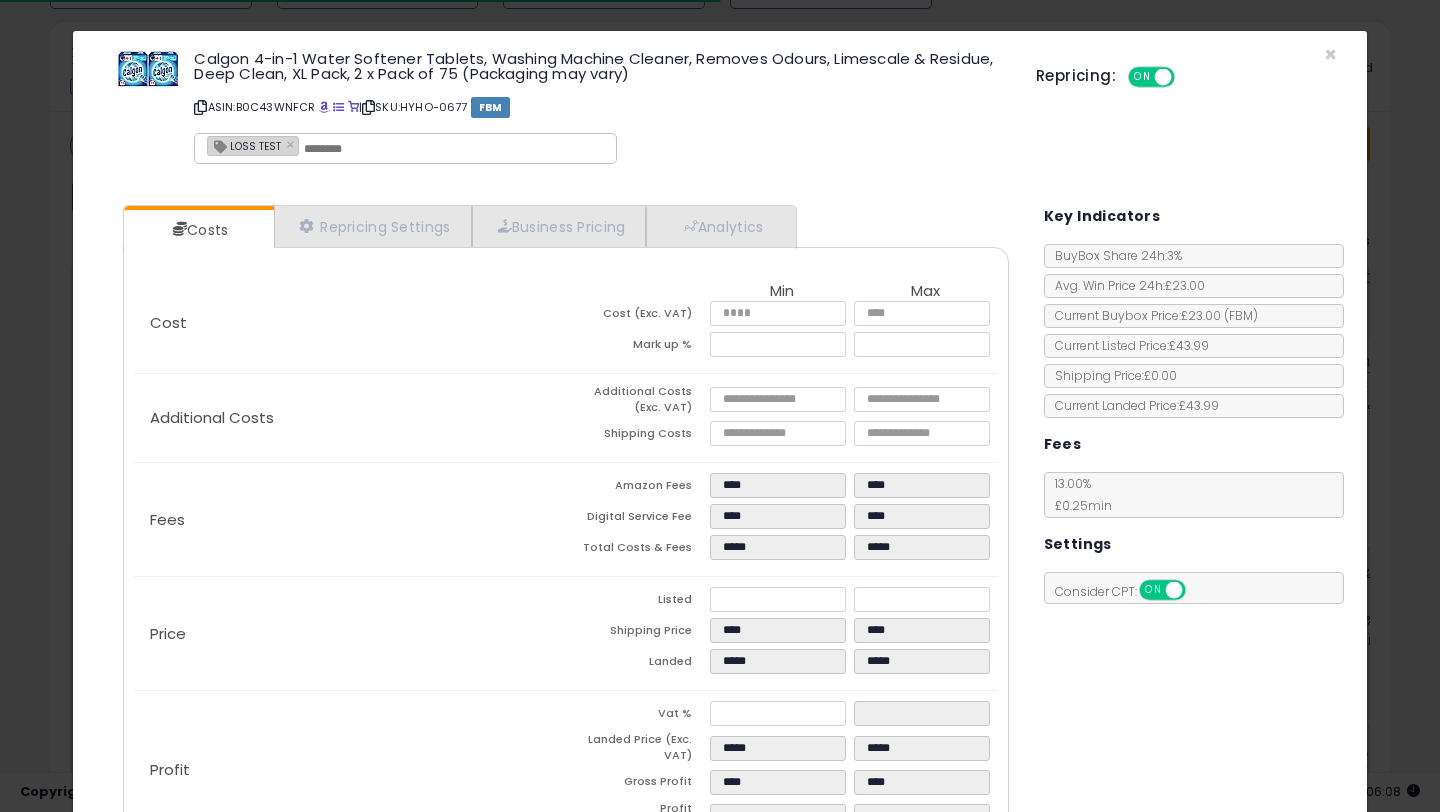 click at bounding box center (454, 149) 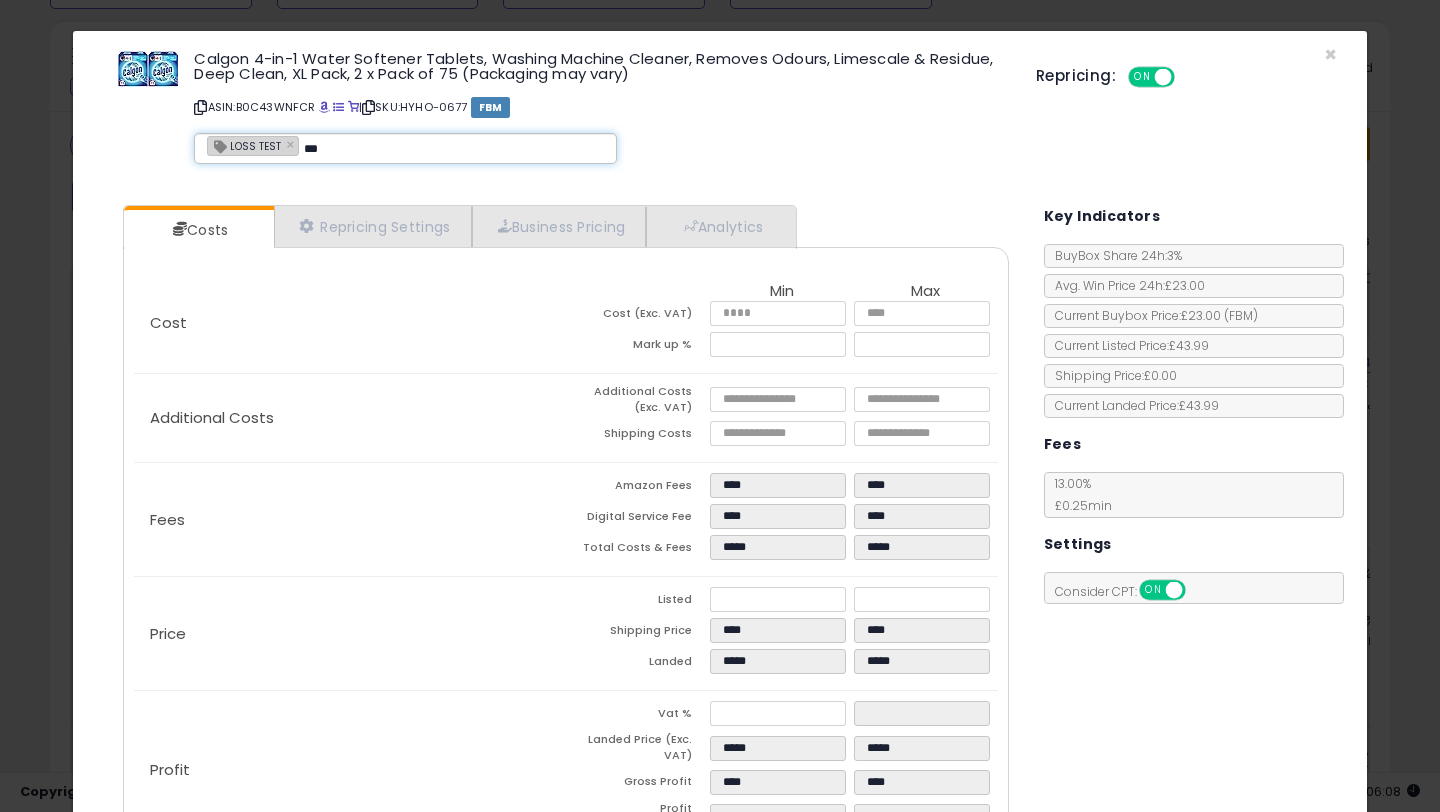 type on "****" 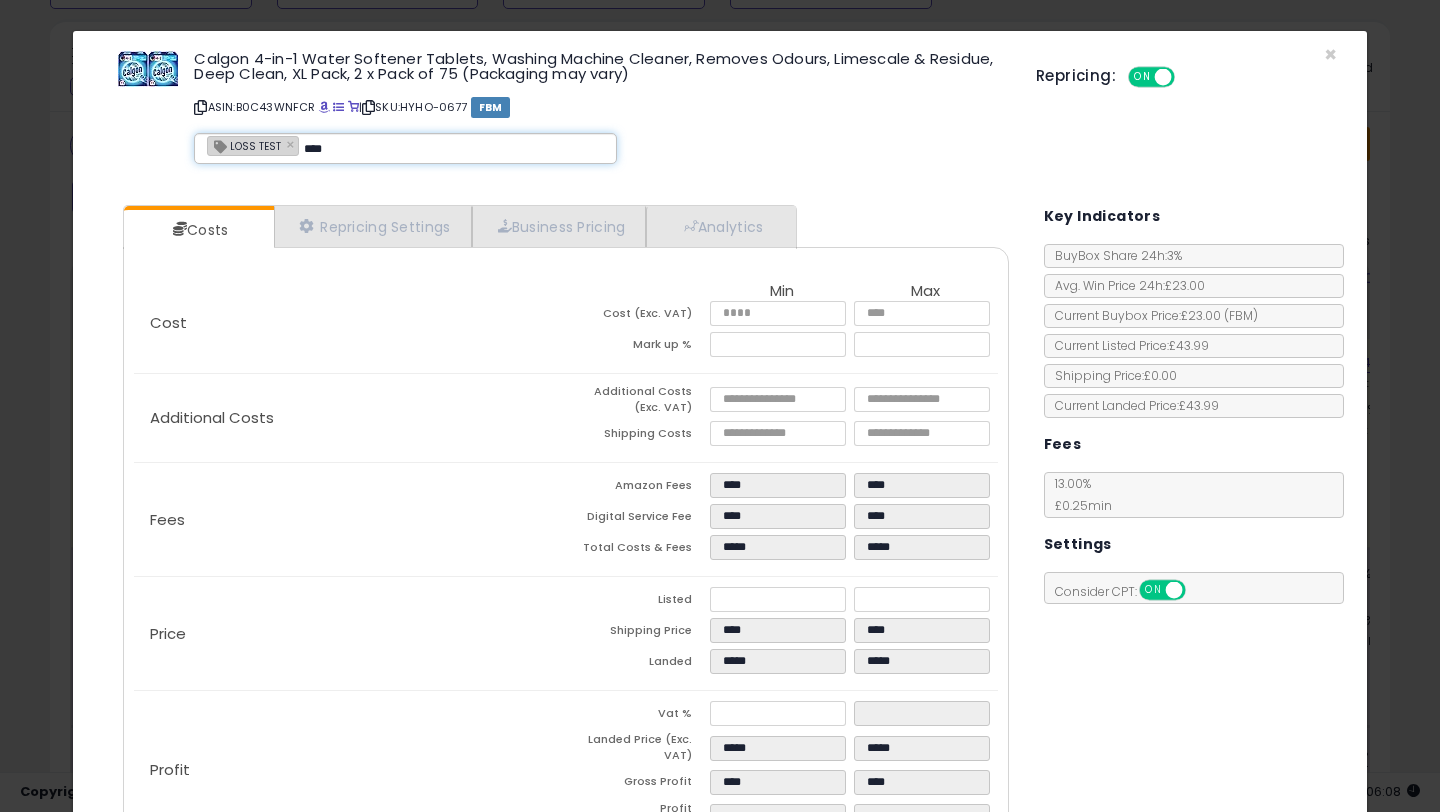type on "**********" 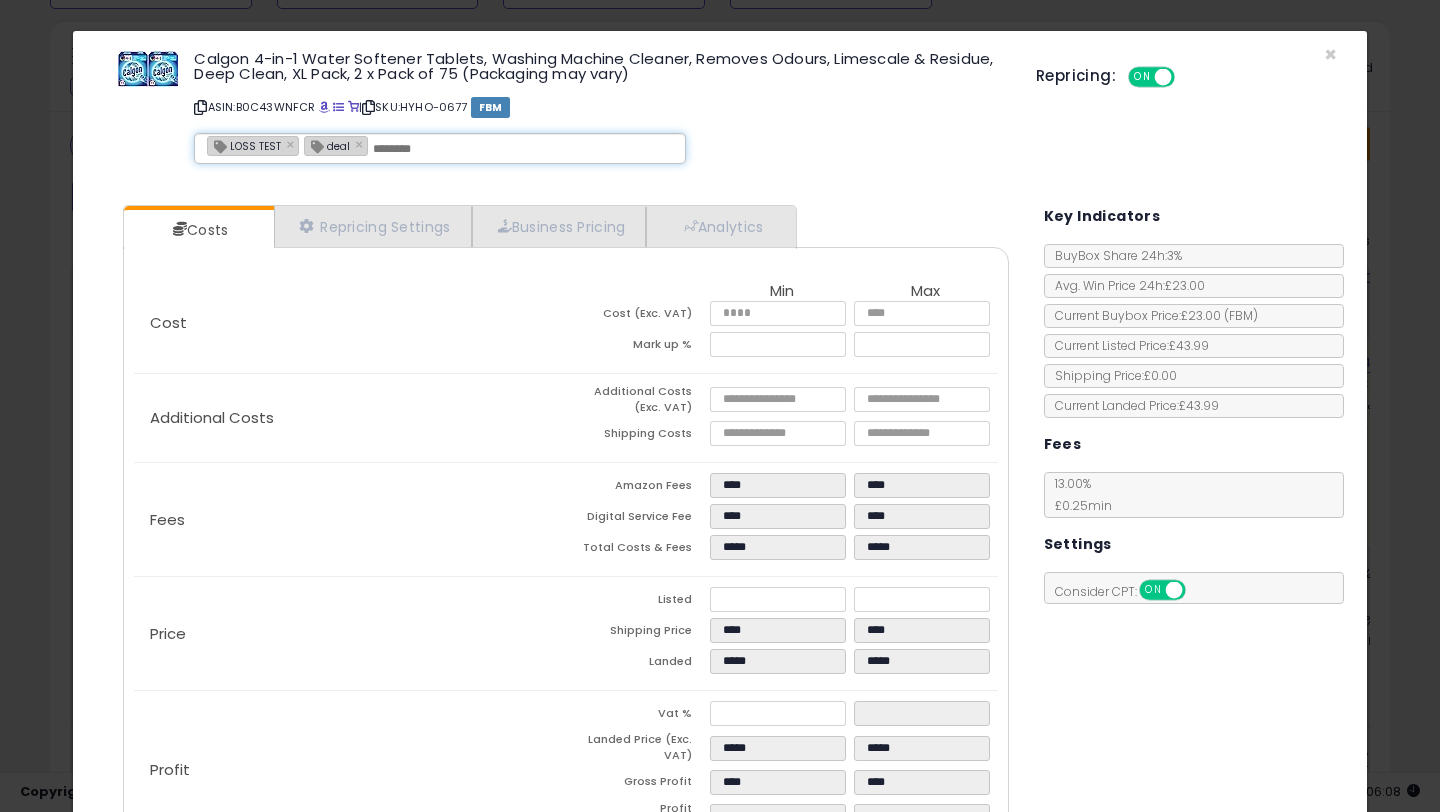 scroll, scrollTop: 135, scrollLeft: 0, axis: vertical 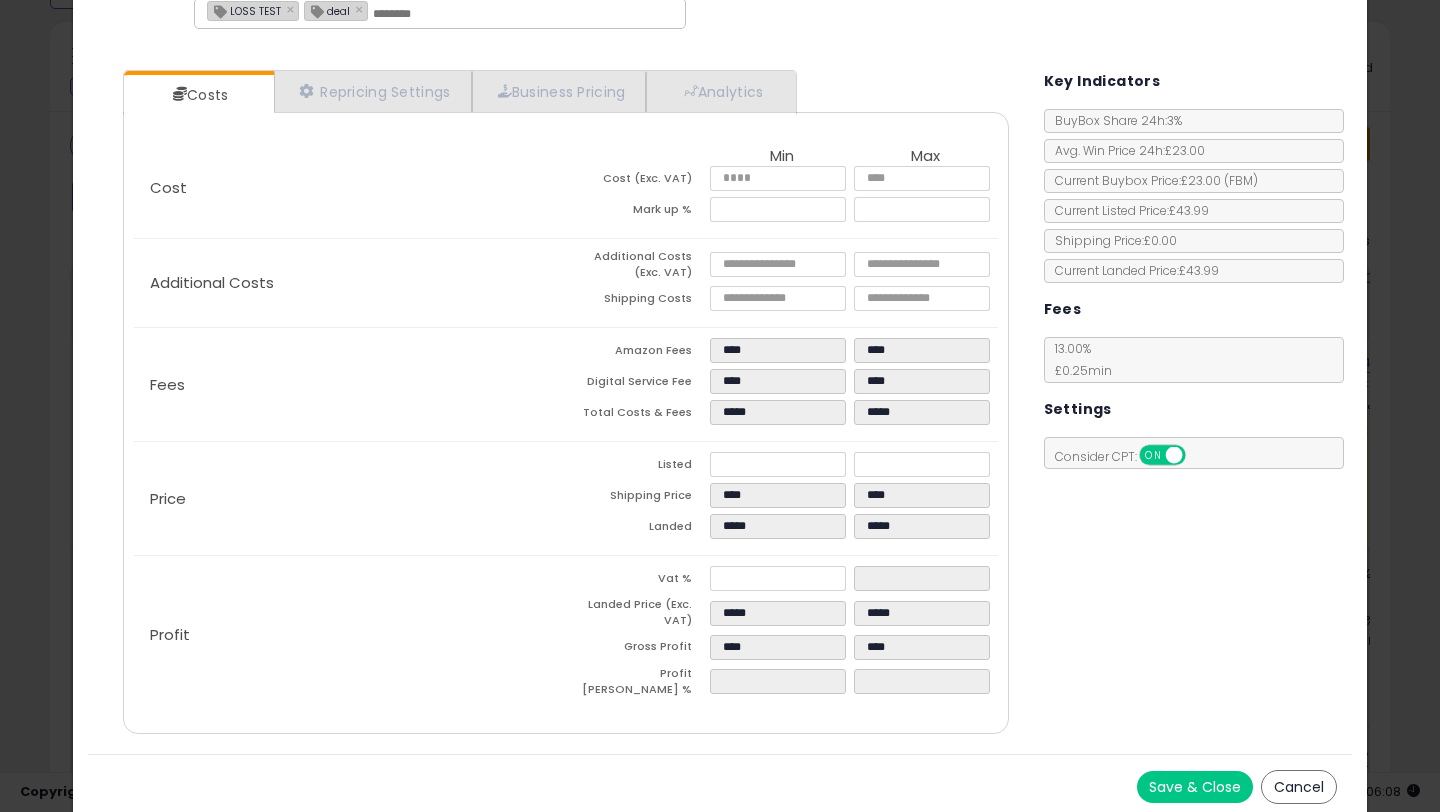 click on "Save & Close" at bounding box center [1195, 787] 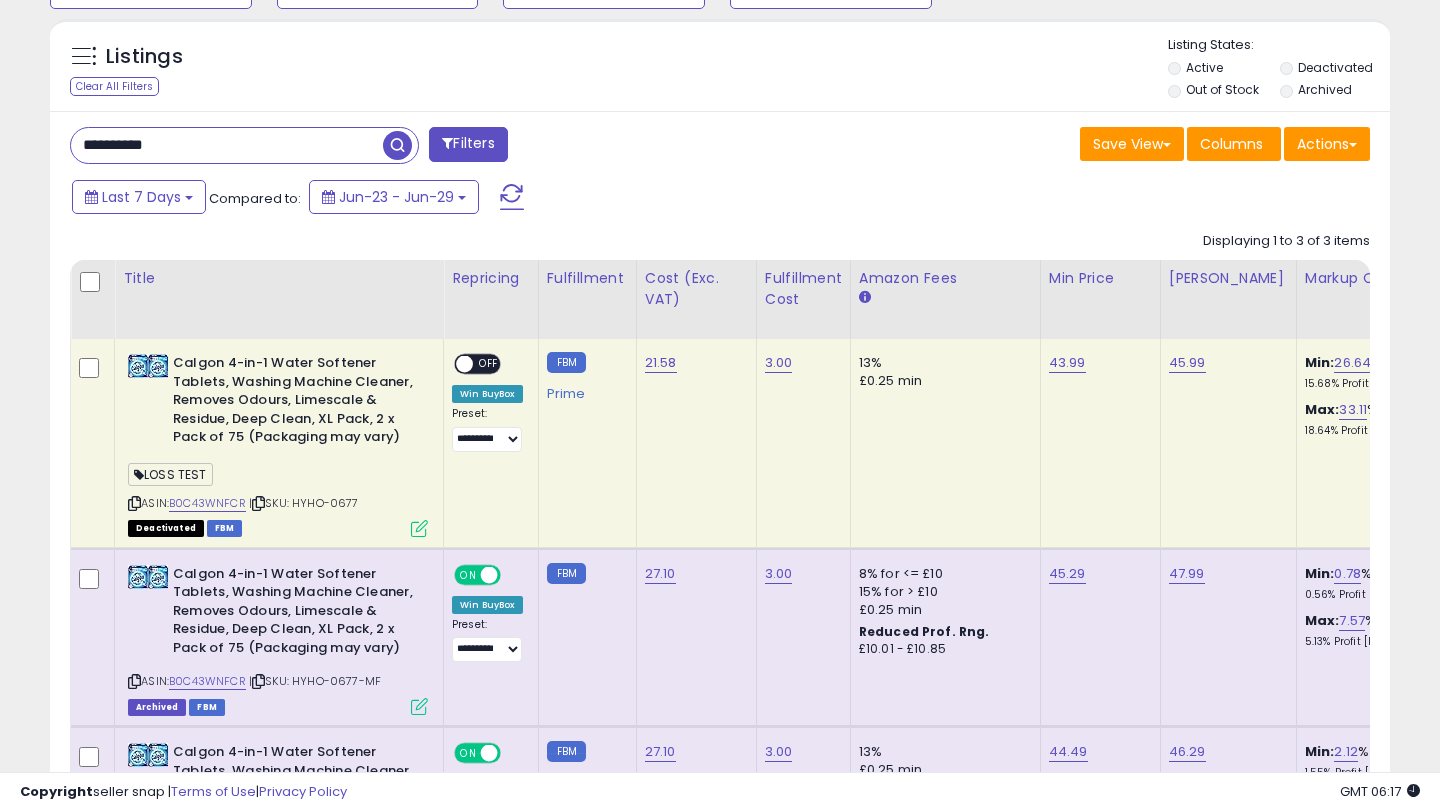click on "**********" at bounding box center [227, 145] 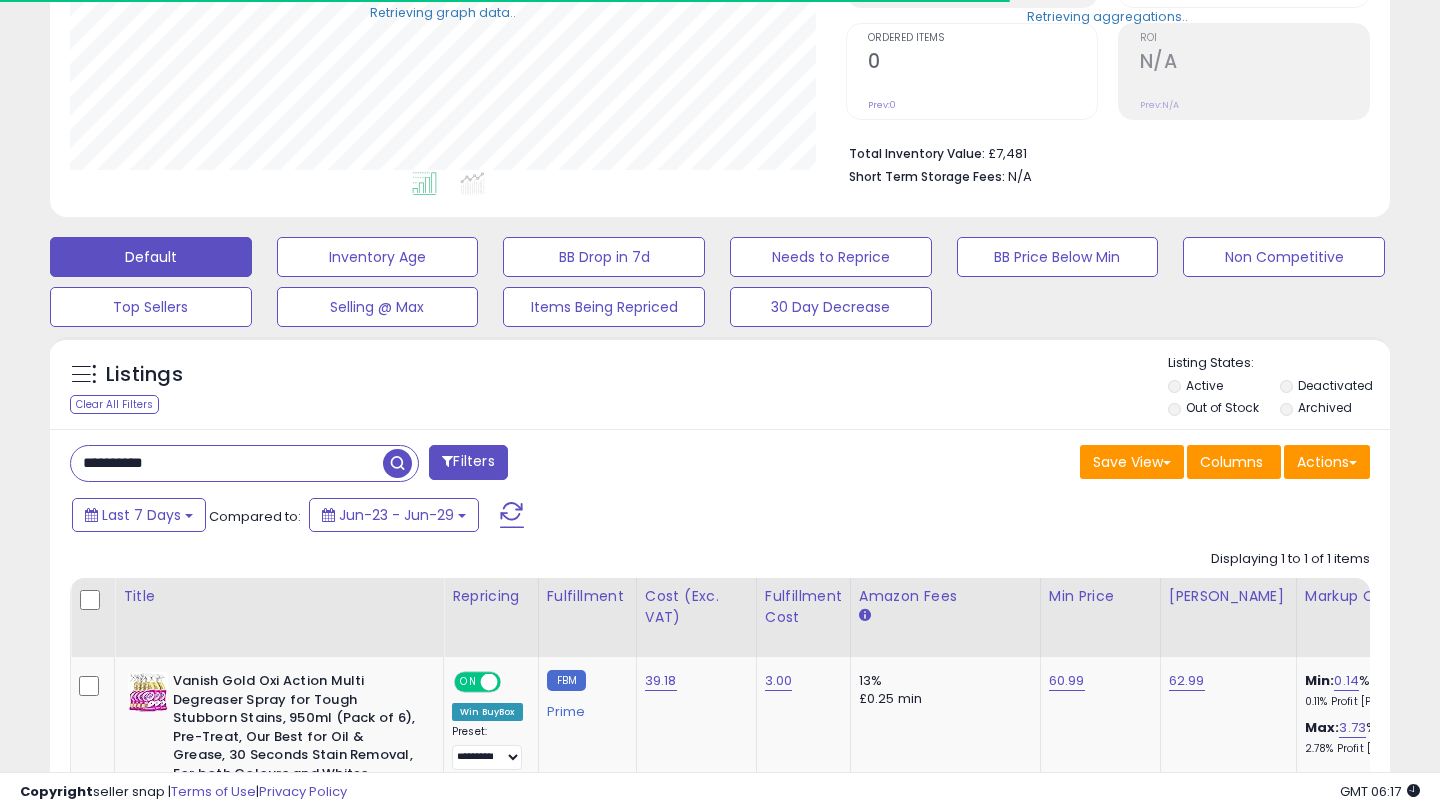 scroll, scrollTop: 621, scrollLeft: 0, axis: vertical 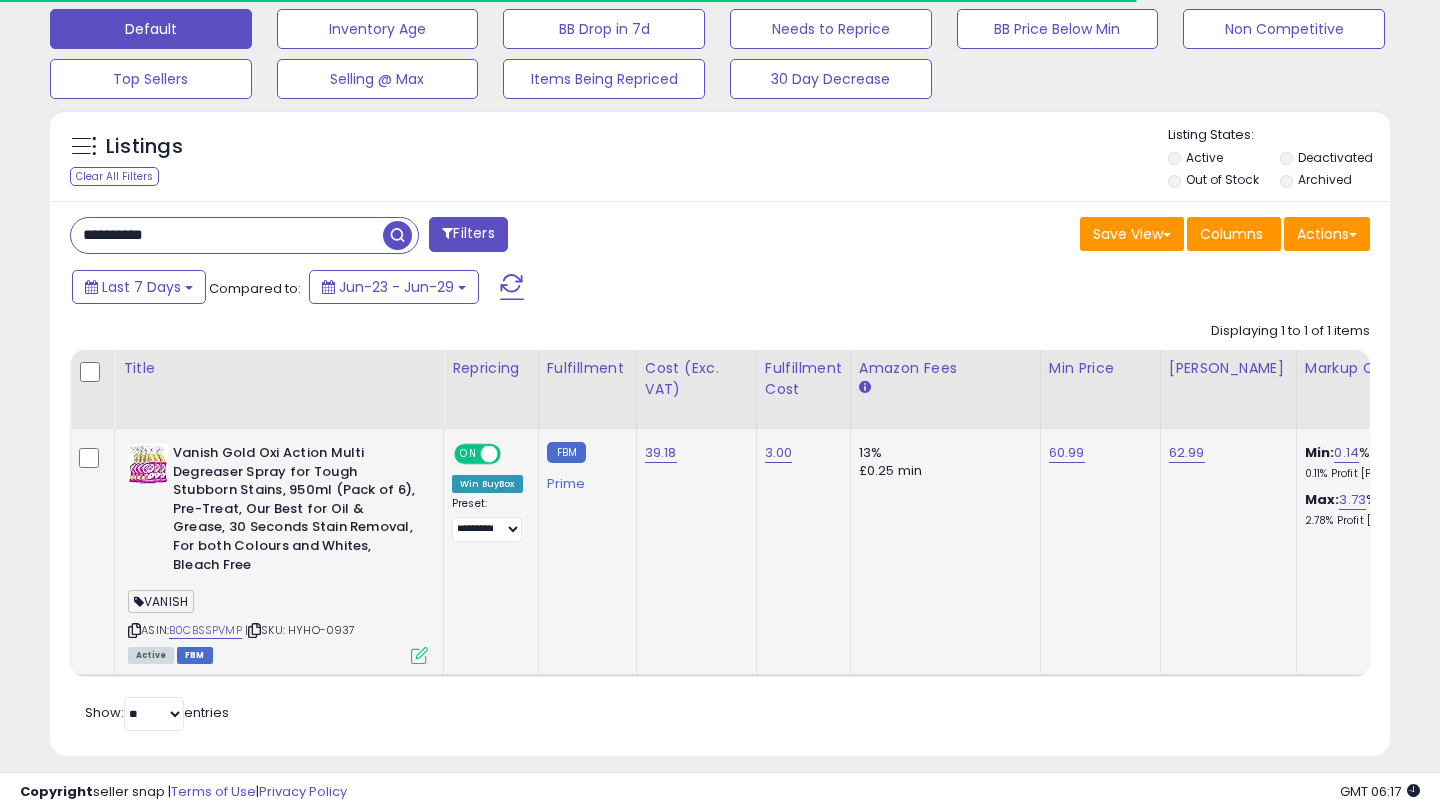 click on "ON   OFF" at bounding box center (477, 454) 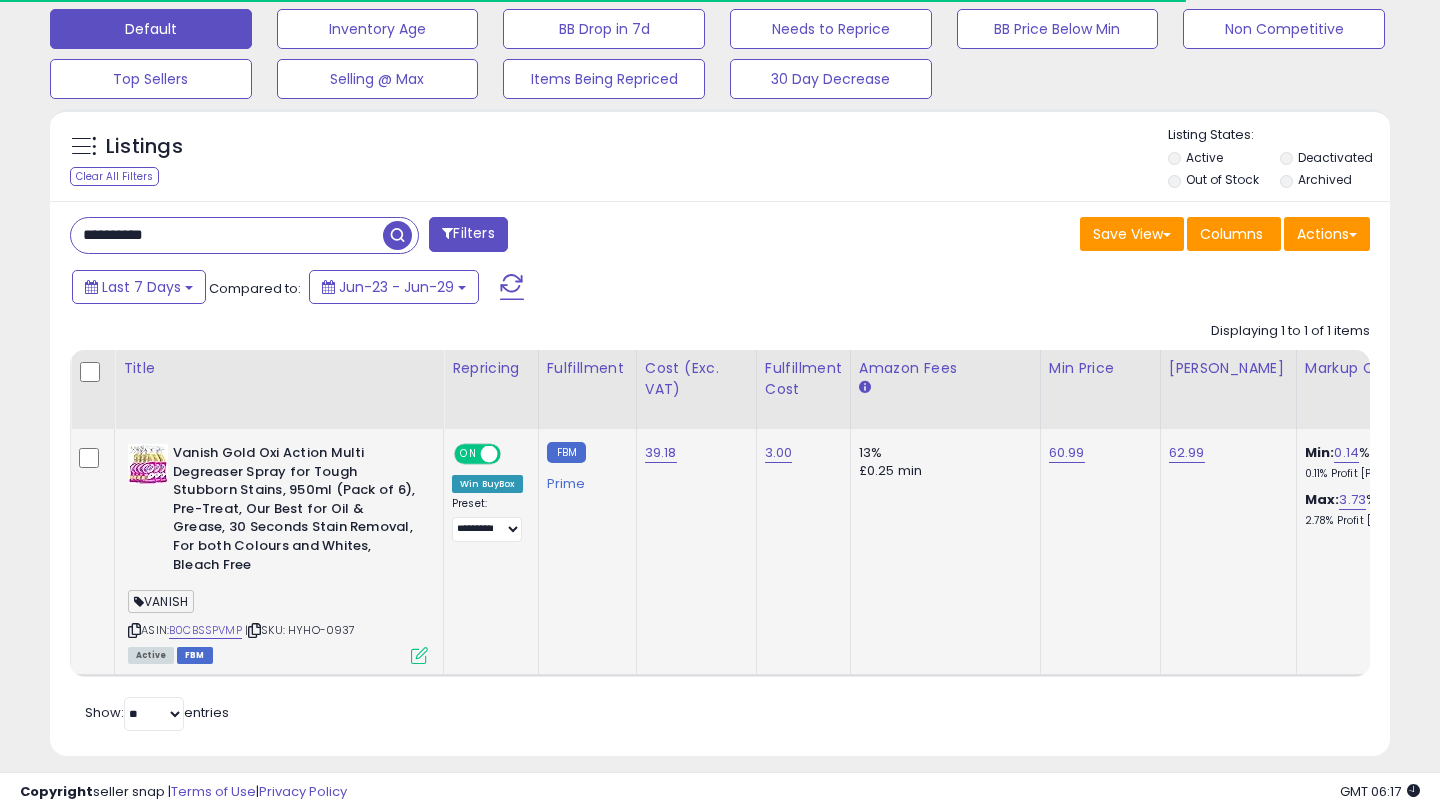 click on "ON" at bounding box center [468, 454] 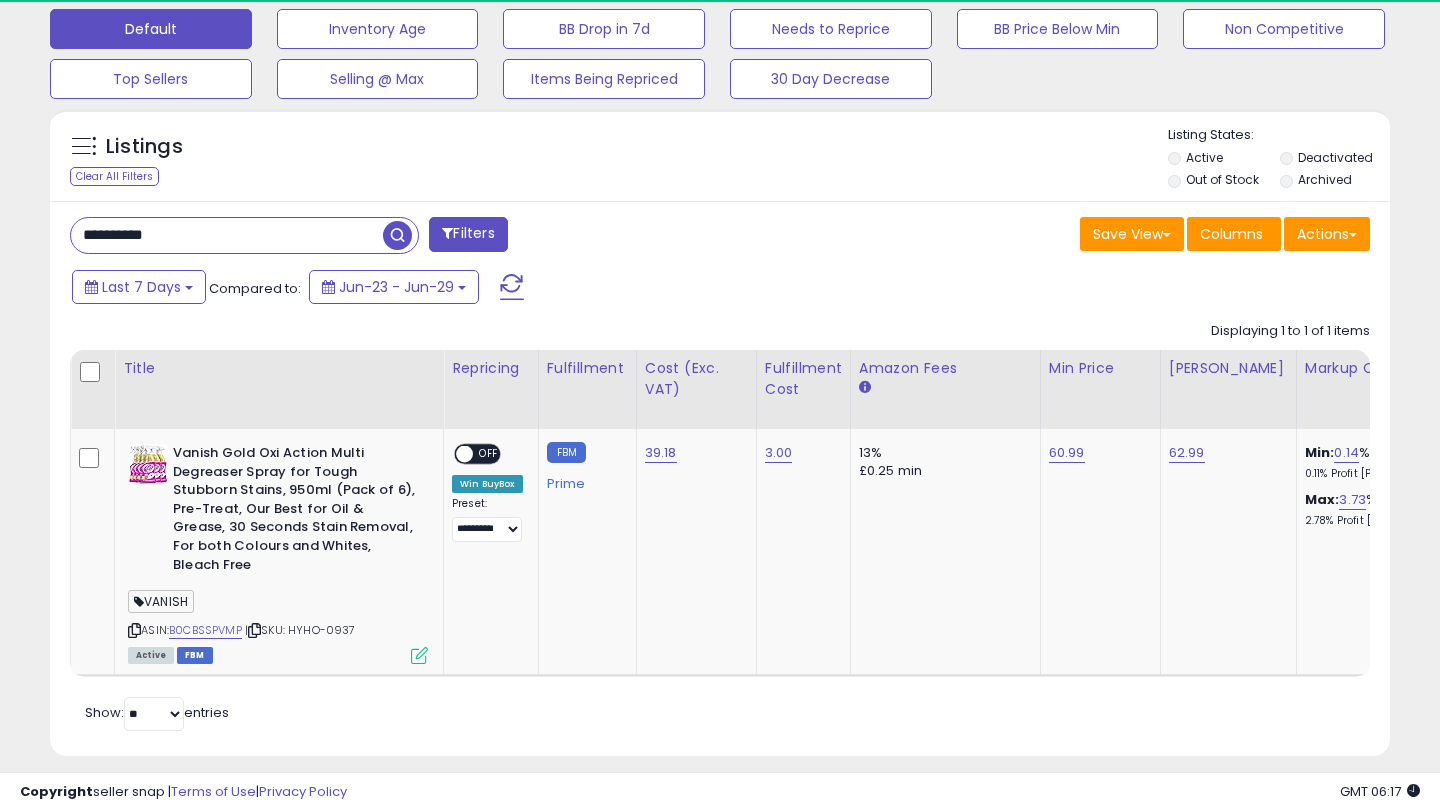 scroll, scrollTop: 999590, scrollLeft: 999224, axis: both 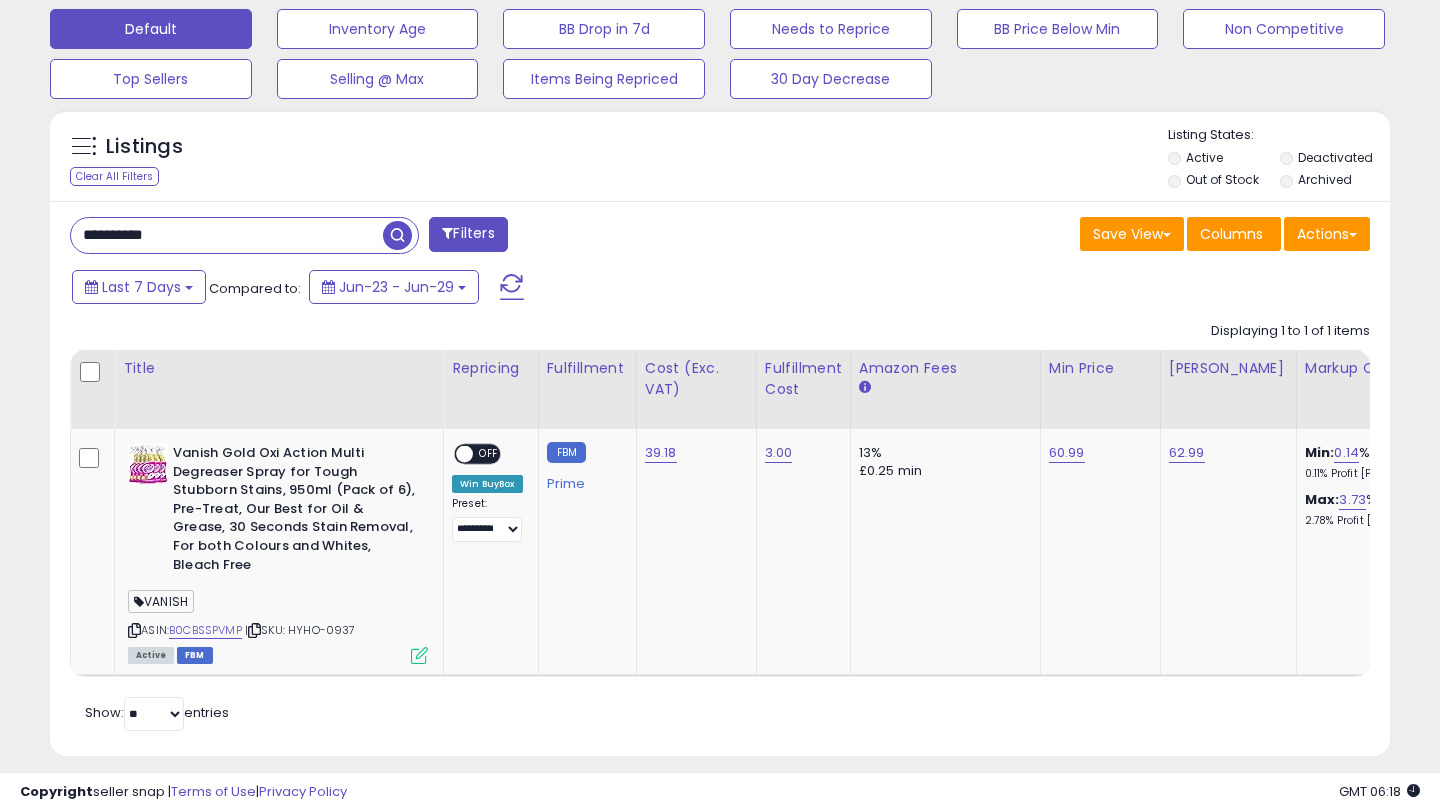 click on "**********" at bounding box center [227, 235] 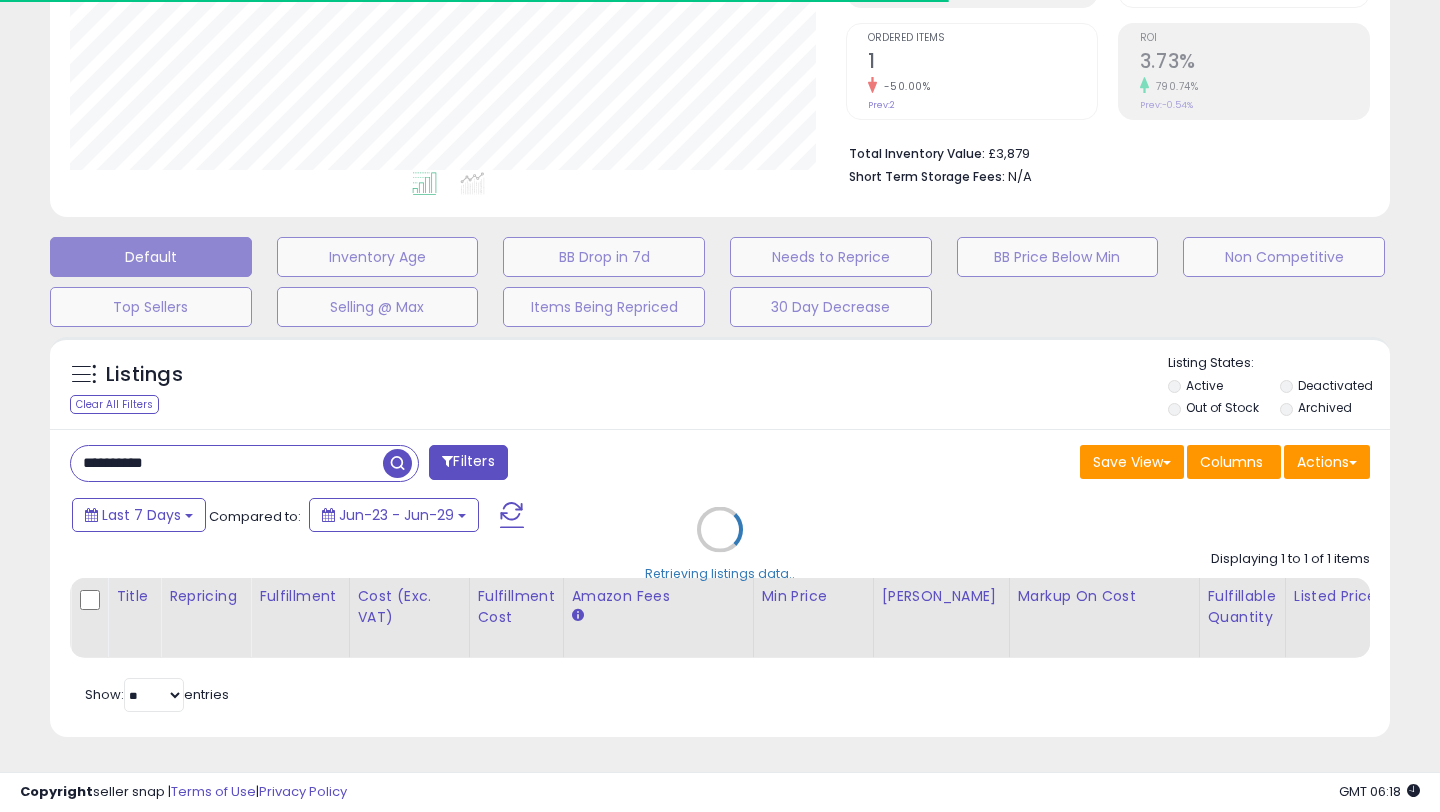 scroll, scrollTop: 603, scrollLeft: 0, axis: vertical 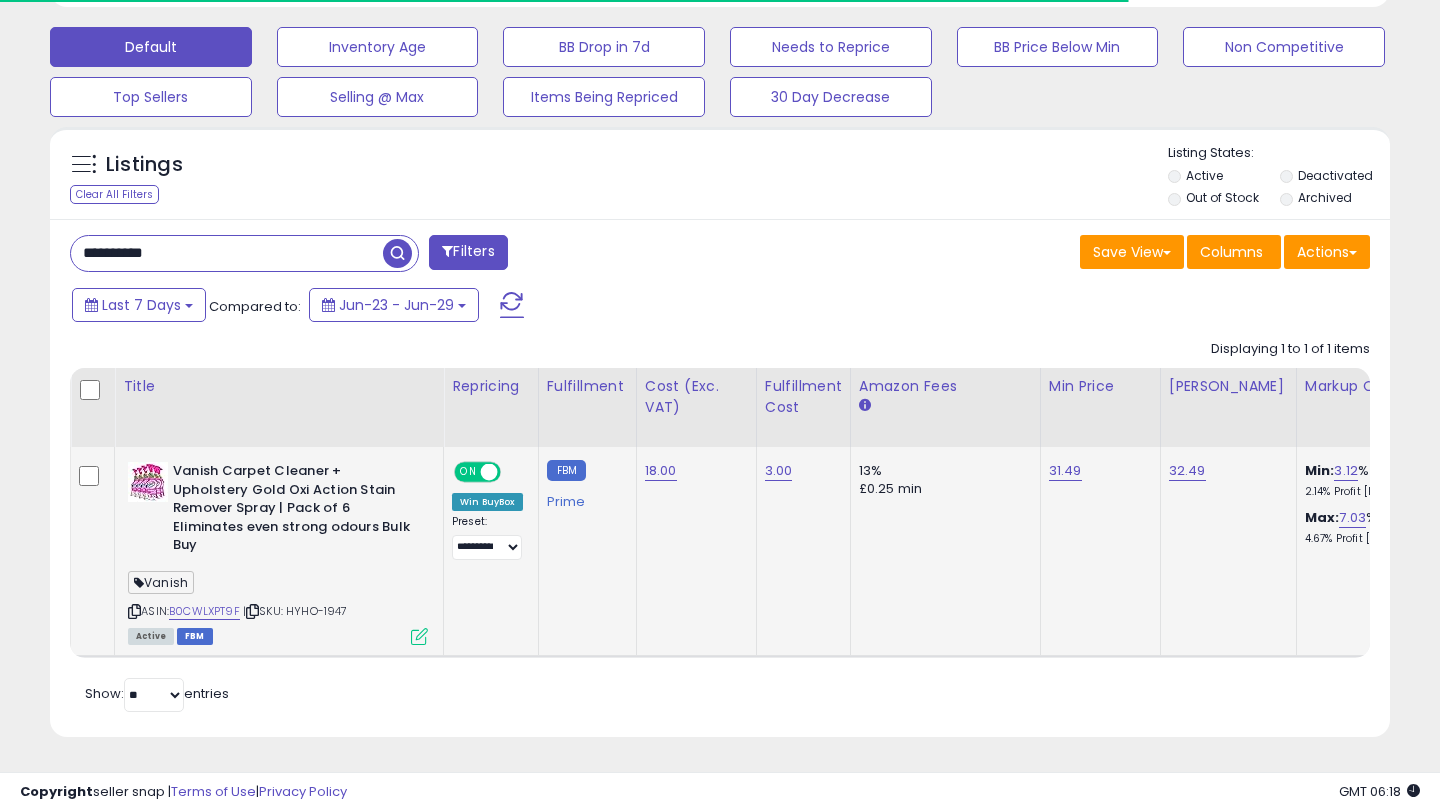 click on "ON" at bounding box center (468, 472) 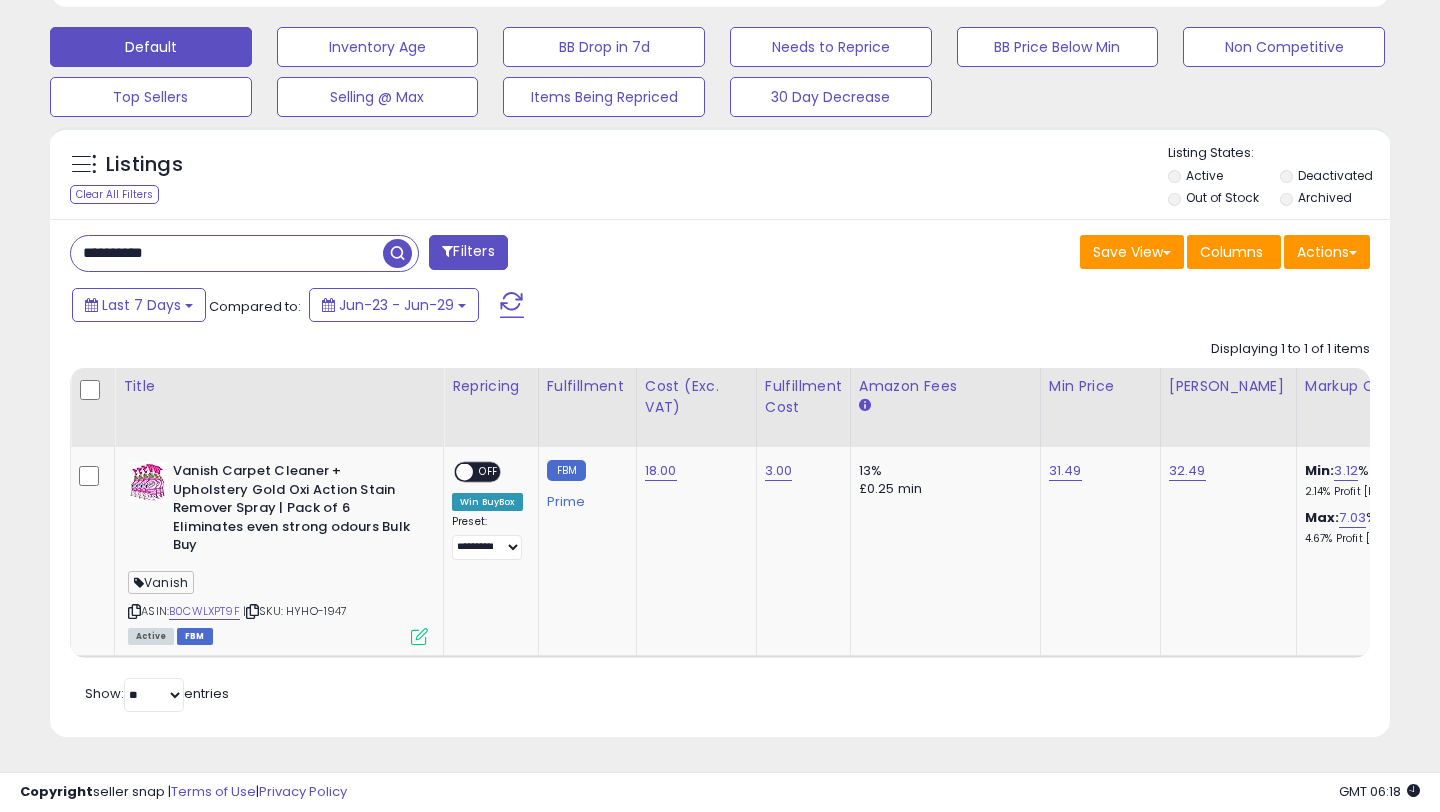 scroll, scrollTop: 999590, scrollLeft: 999224, axis: both 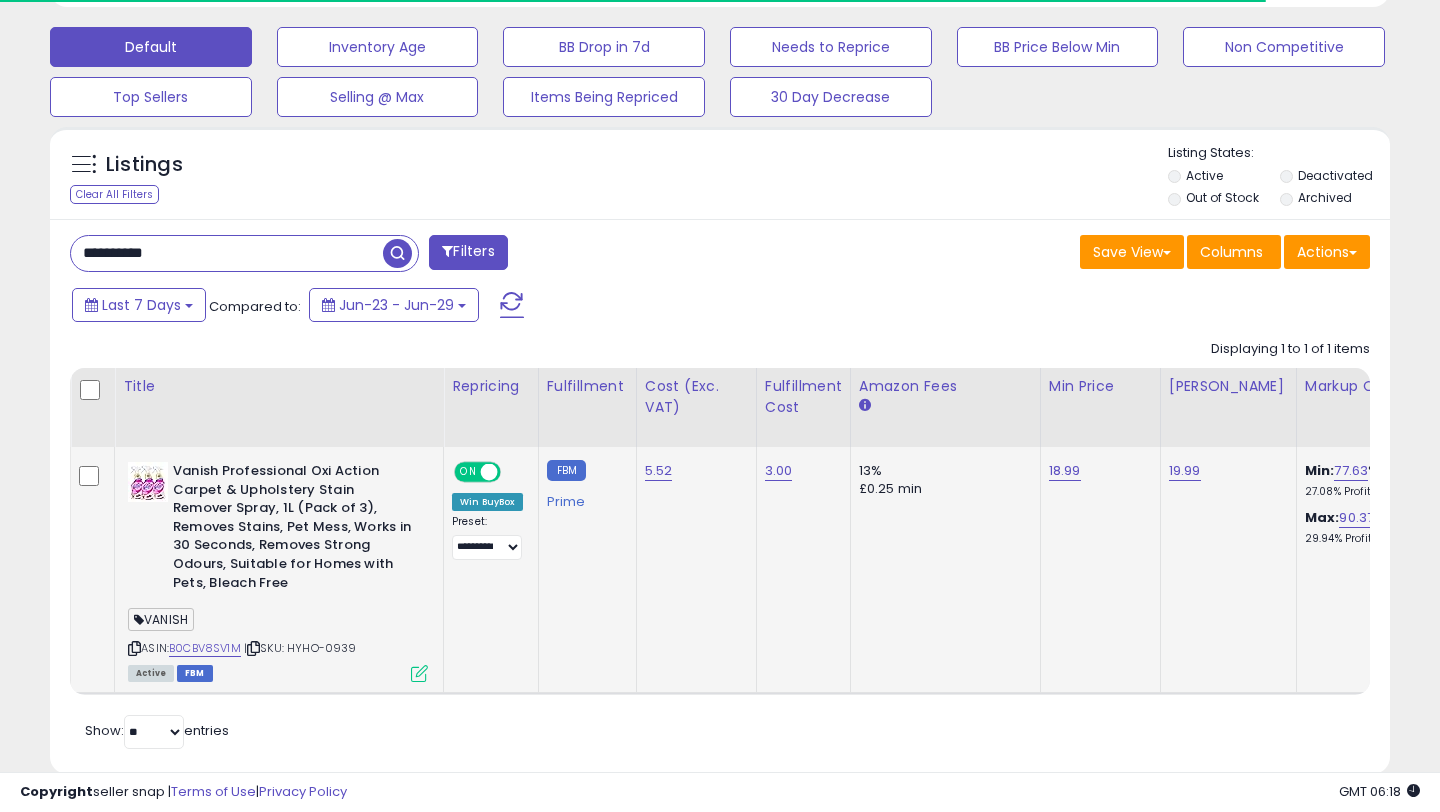 click on "ON" at bounding box center (468, 472) 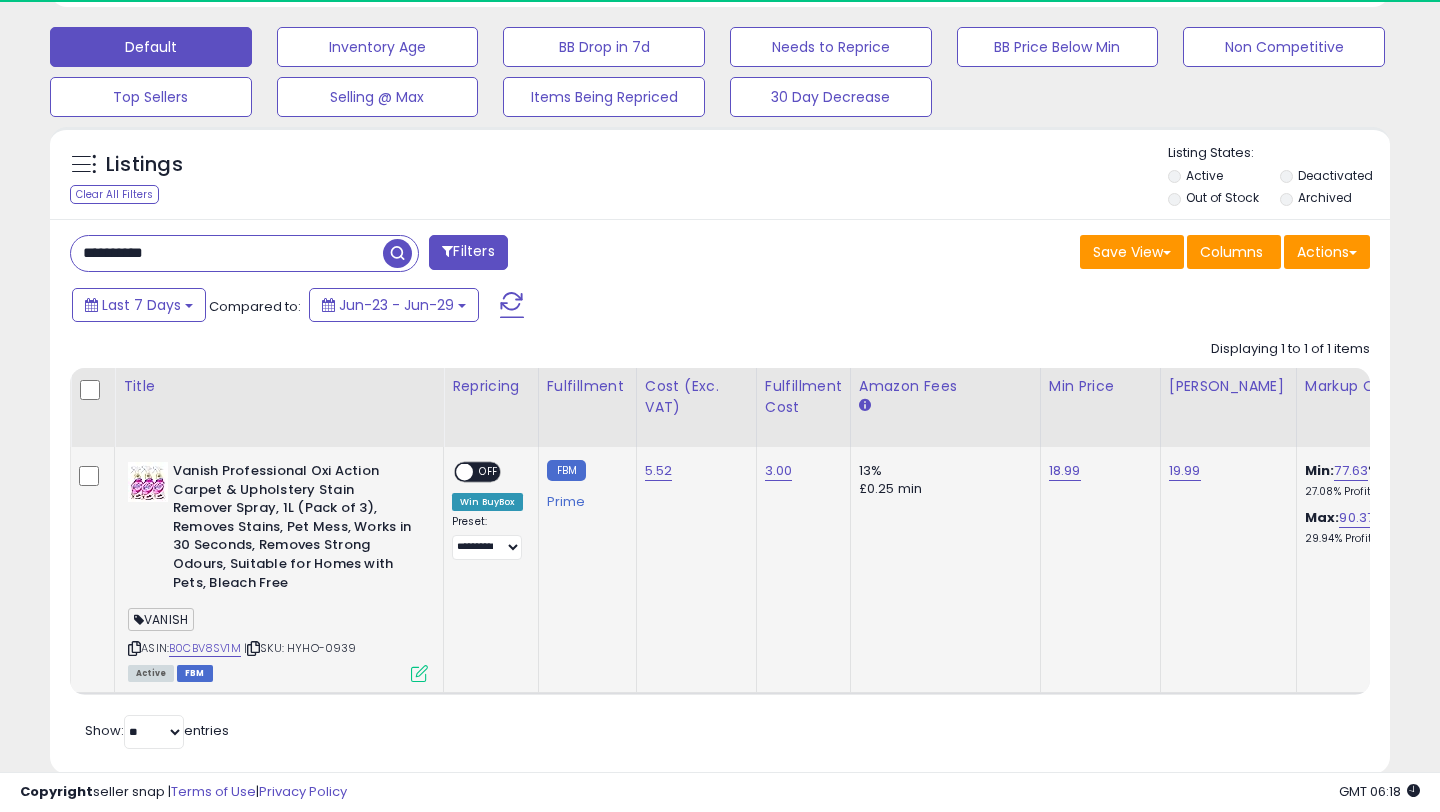 scroll, scrollTop: 999590, scrollLeft: 999224, axis: both 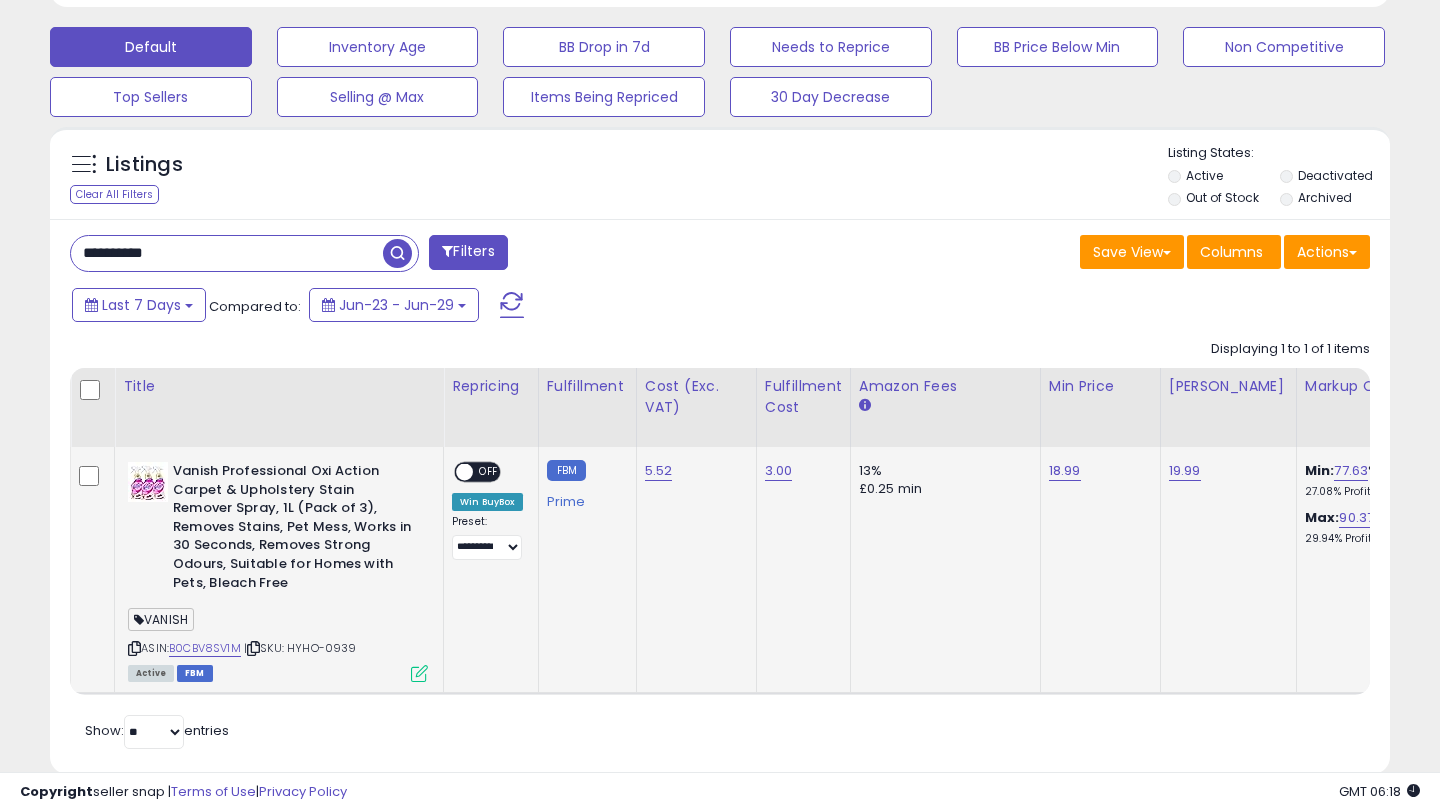click at bounding box center (419, 673) 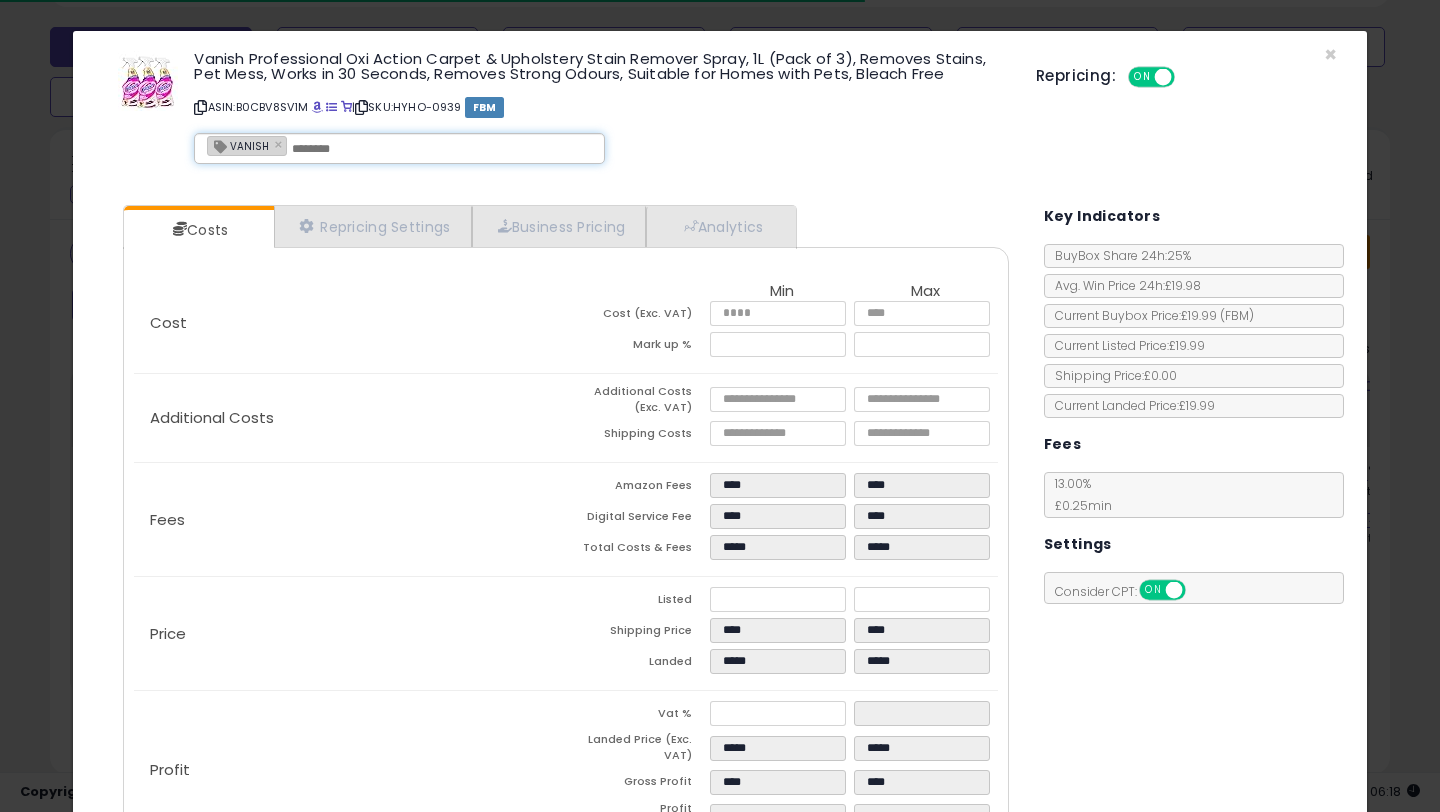 click on "VANISH ×" at bounding box center [399, 148] 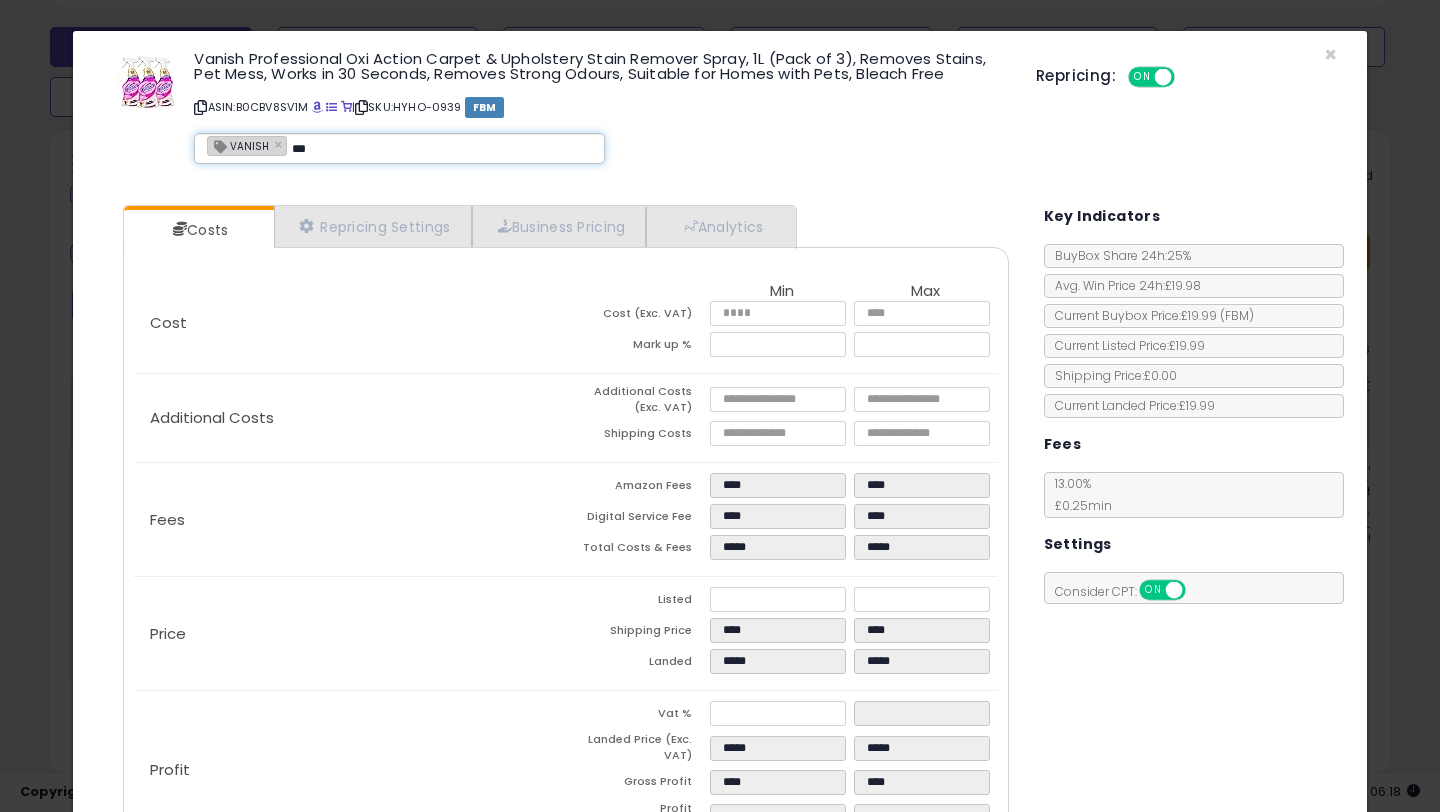 type on "****" 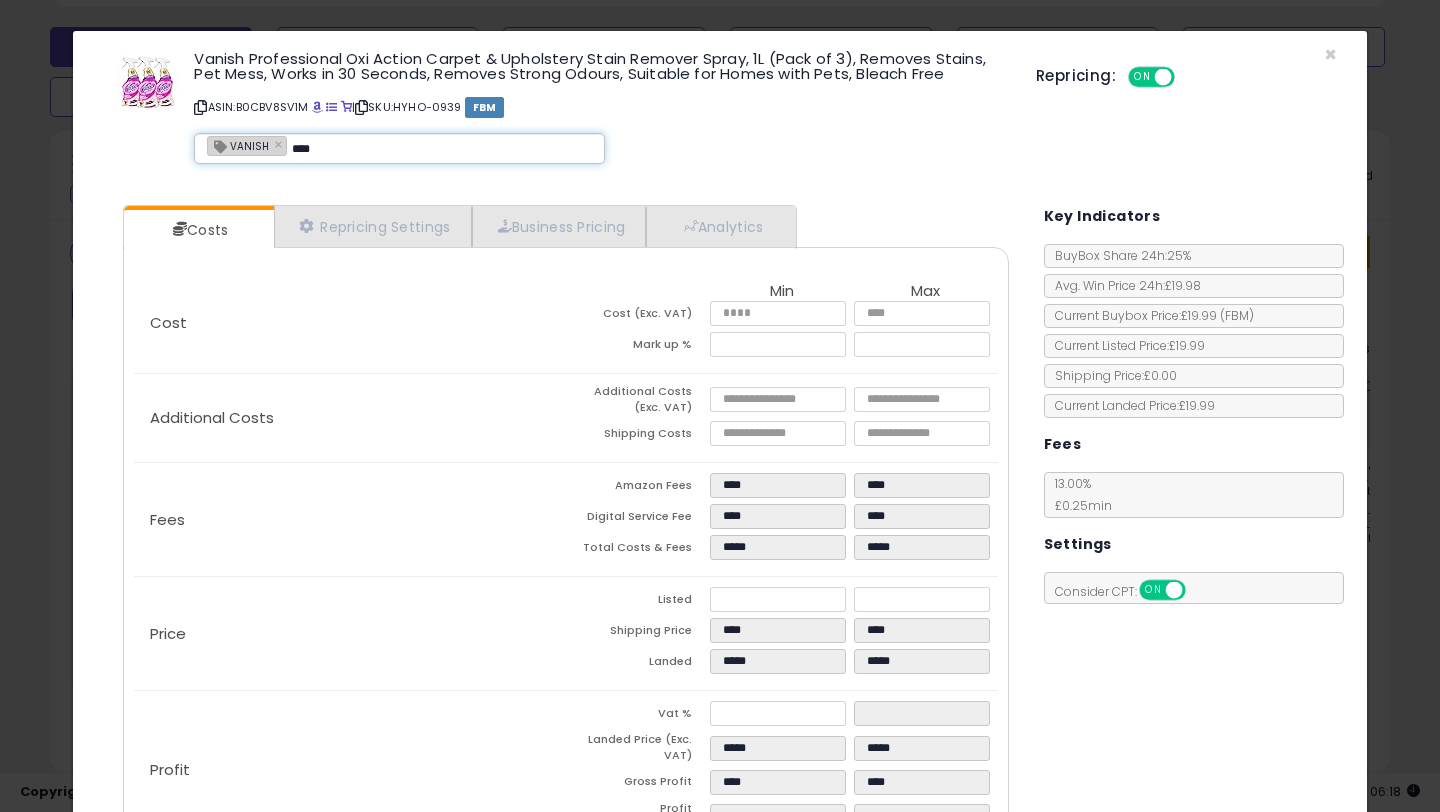 type on "**********" 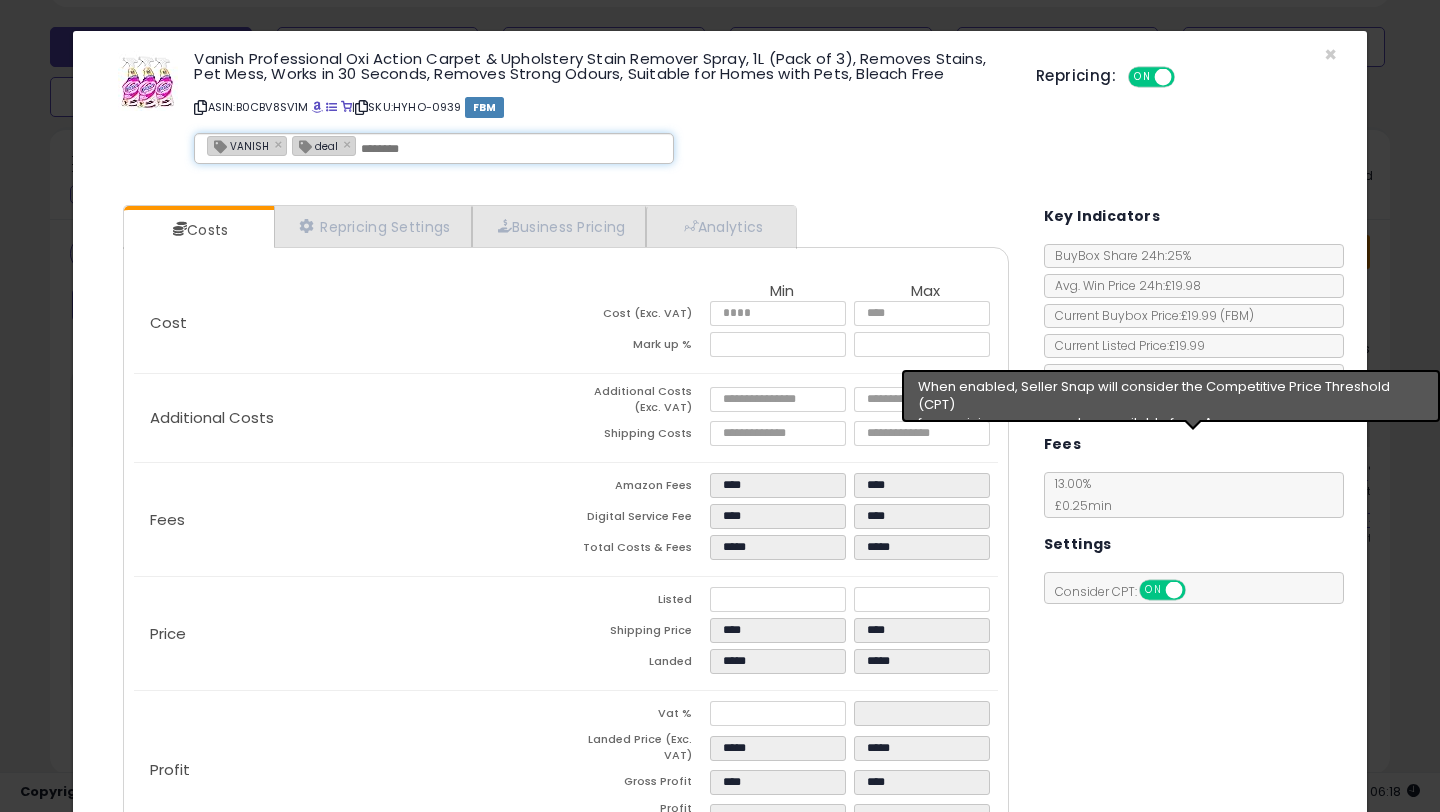 scroll, scrollTop: 135, scrollLeft: 0, axis: vertical 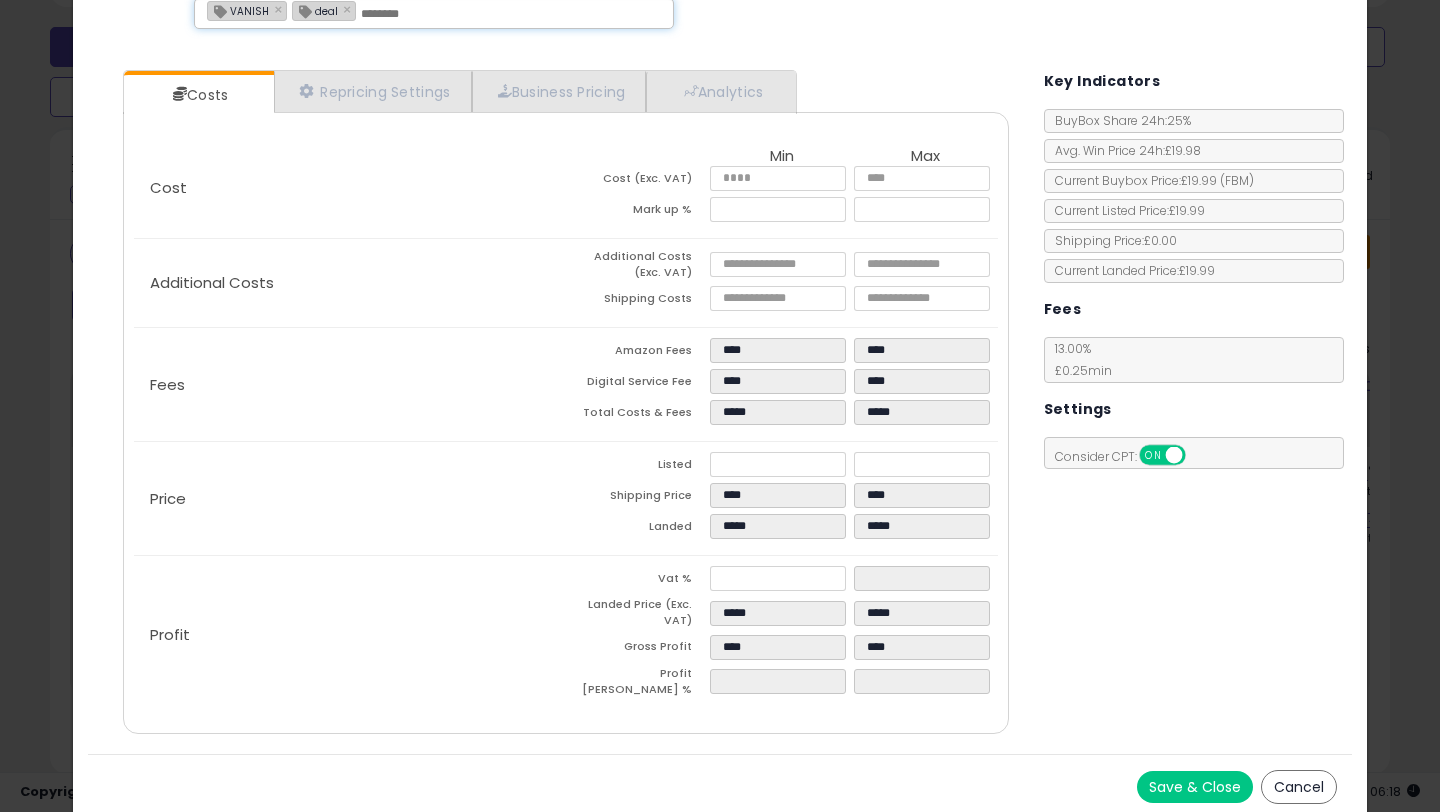 click on "Save & Close" at bounding box center (1195, 787) 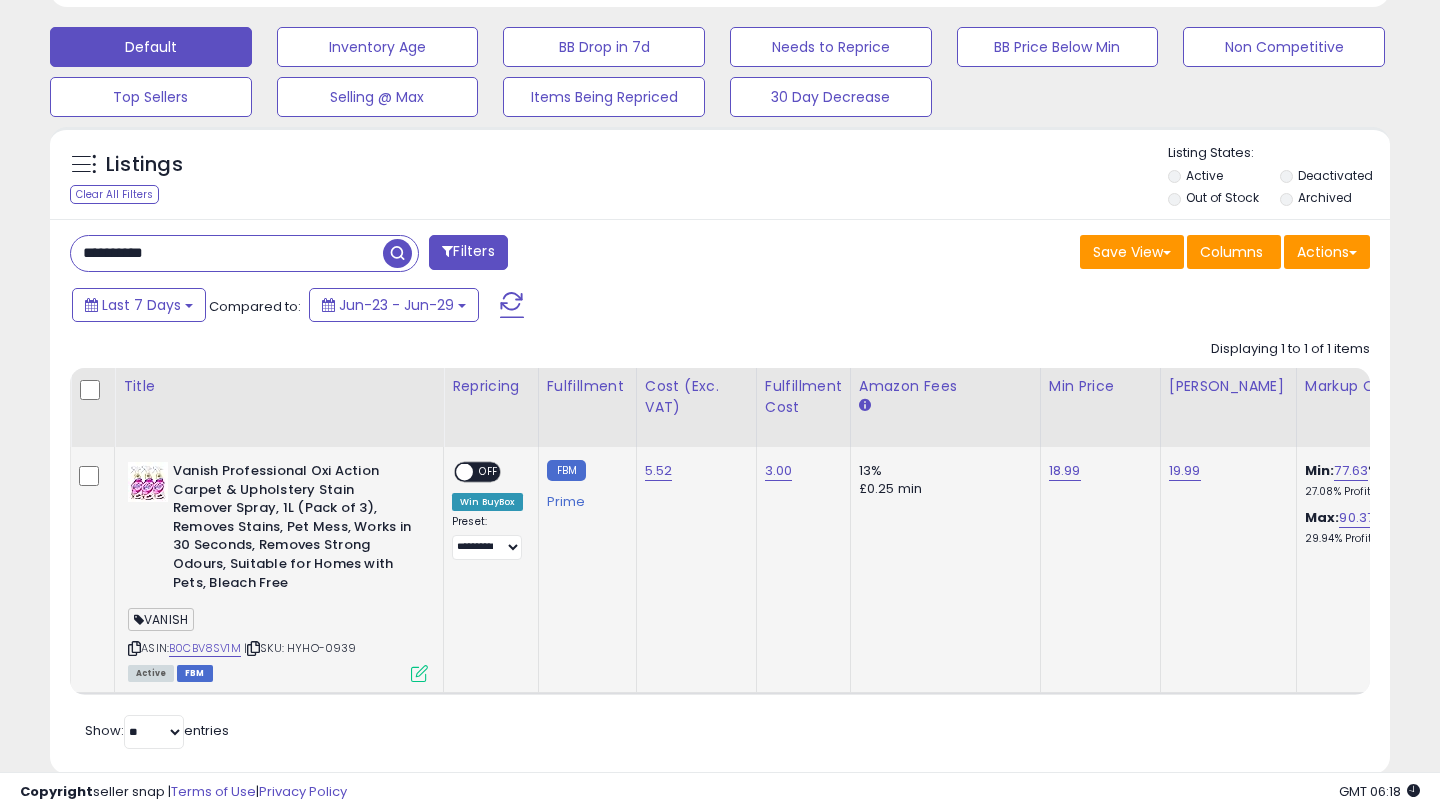 click at bounding box center (419, 673) 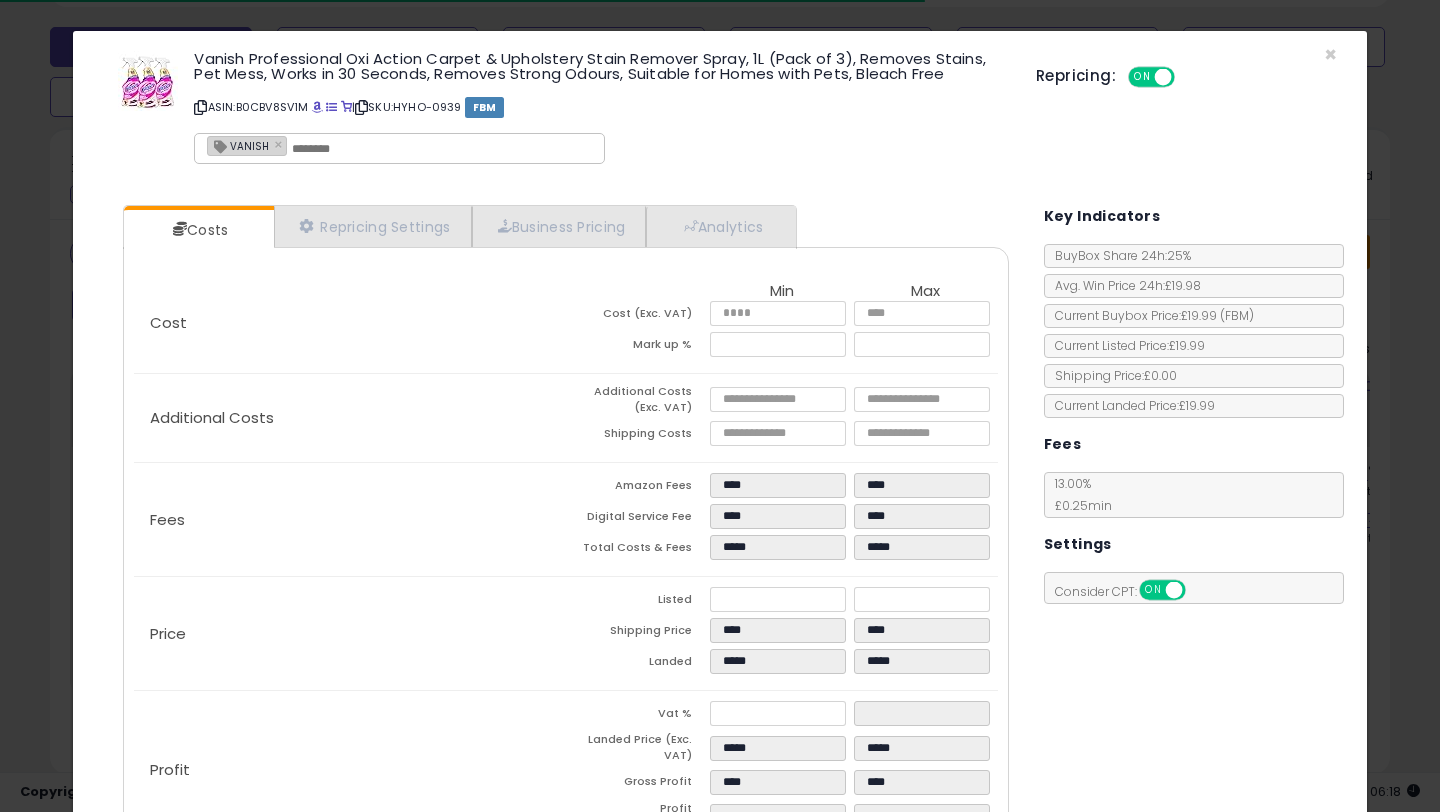 click on "× Close
Vanish Professional Oxi Action Carpet & Upholstery Stain Remover Spray, 1L (Pack of 3), Removes Stains, Pet Mess, Works in 30 Seconds, Removes Strong Odours, Suitable for Homes with Pets, Bleach Free
ASIN:  B0CBV8SV1M
|
SKU:  HYHO-0939
FBM
VANISH ×
Repricing:
ON   OFF" at bounding box center [720, 110] 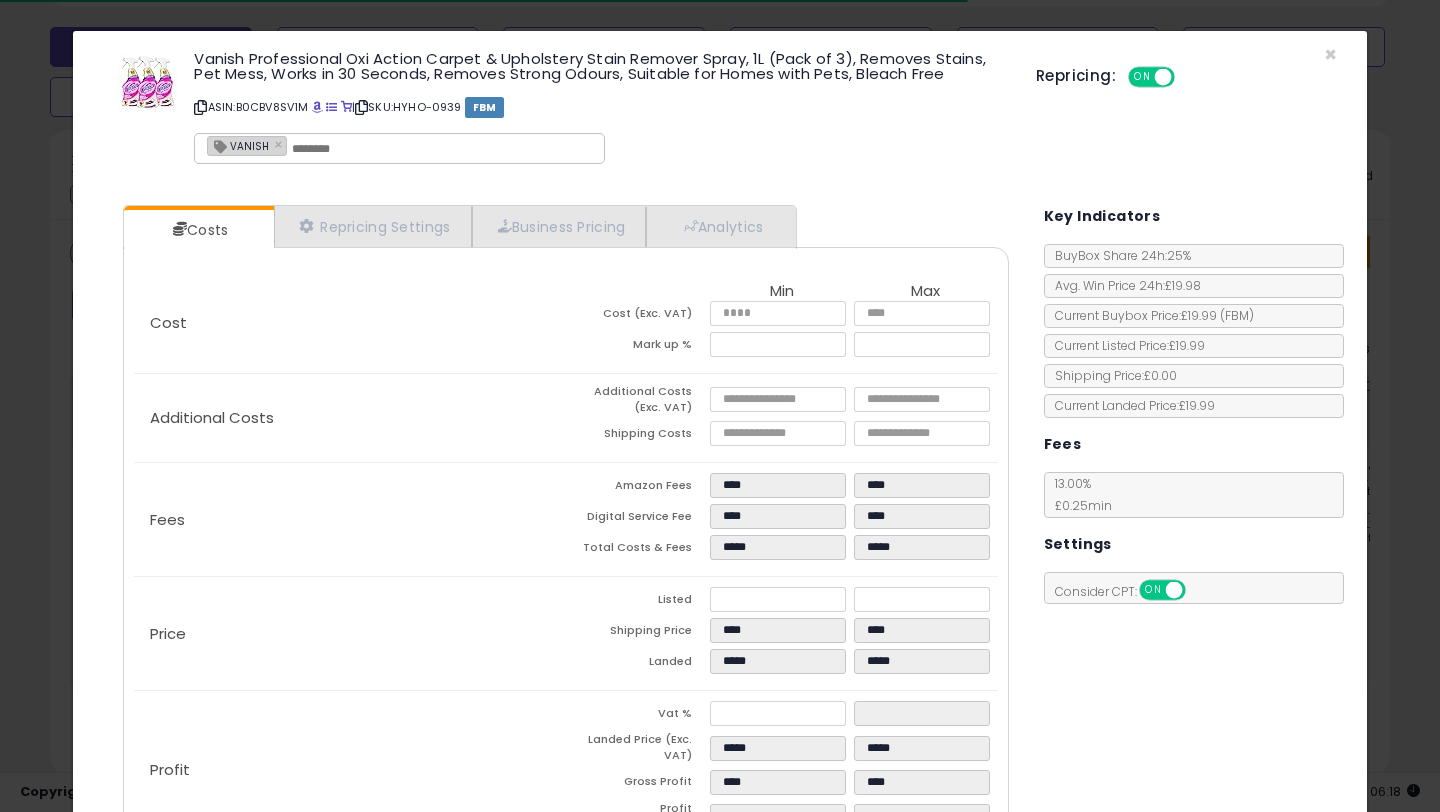 click on "Vanish Professional Oxi Action Carpet & Upholstery Stain Remover Spray, 1L (Pack of 3), Removes Stains, Pet Mess, Works in 30 Seconds, Removes Strong Odours, Suitable for Homes with Pets, Bleach Free
ASIN:  B0CBV8SV1M
|
SKU:  HYHO-0939
FBM
VANISH ×" 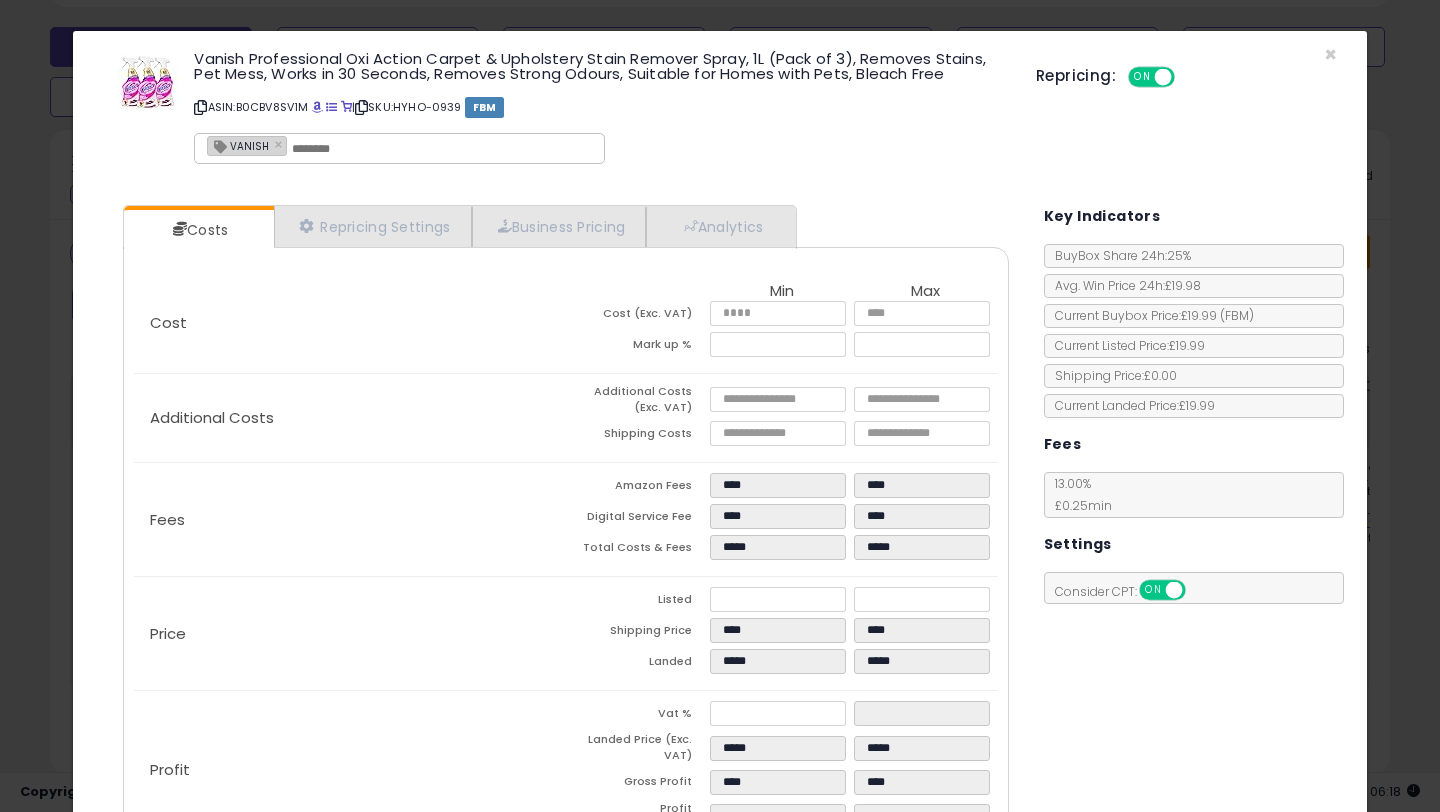 click at bounding box center [442, 149] 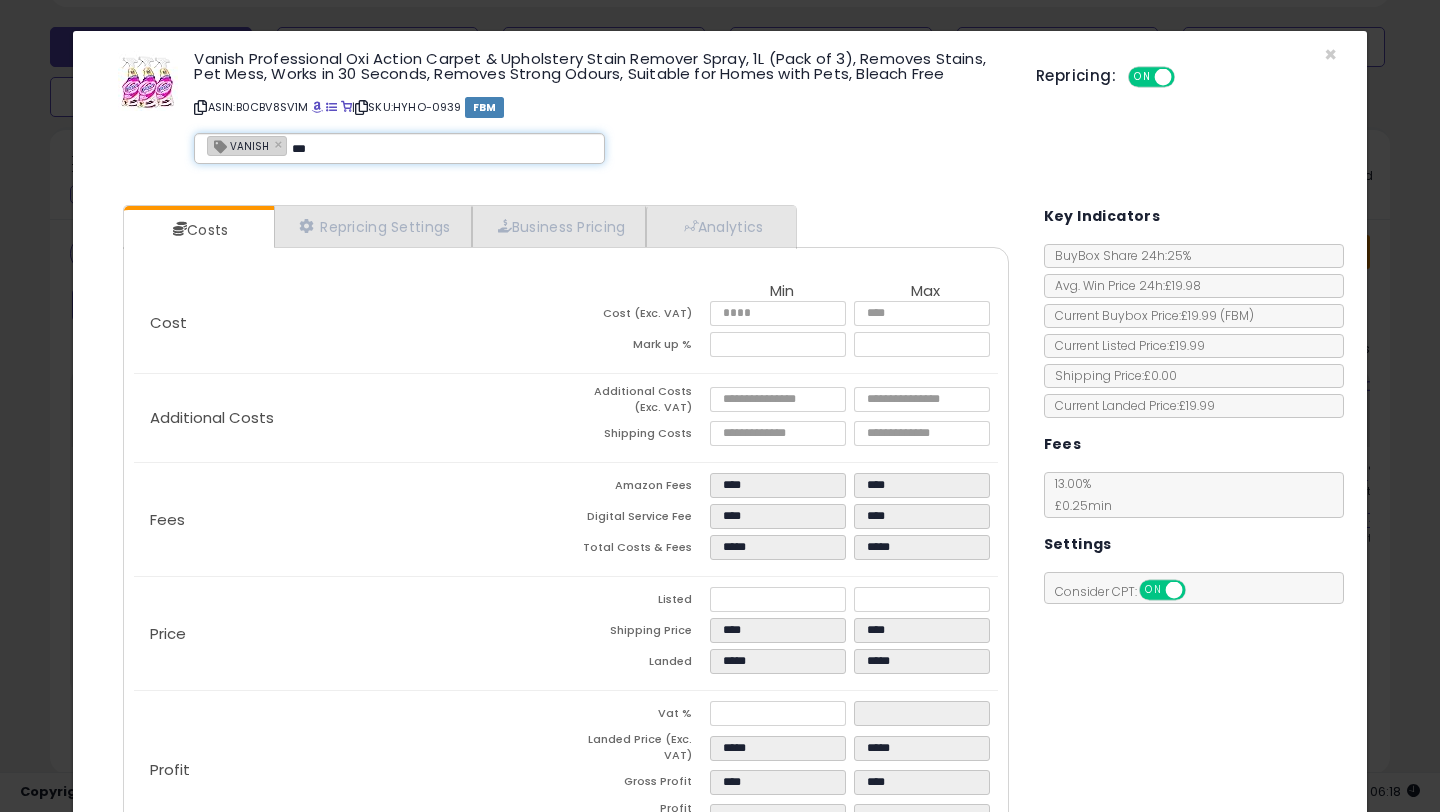 type on "****" 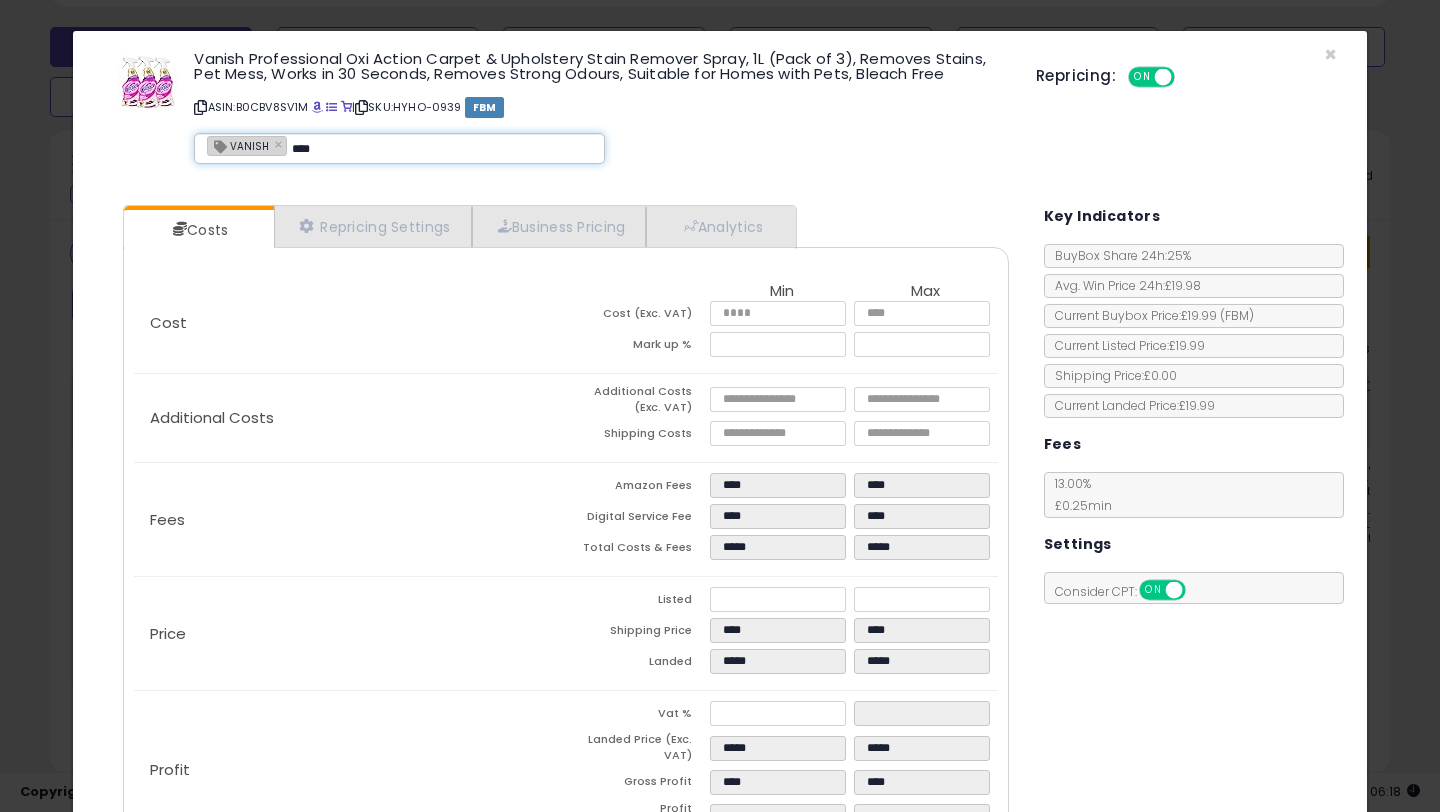 type on "**********" 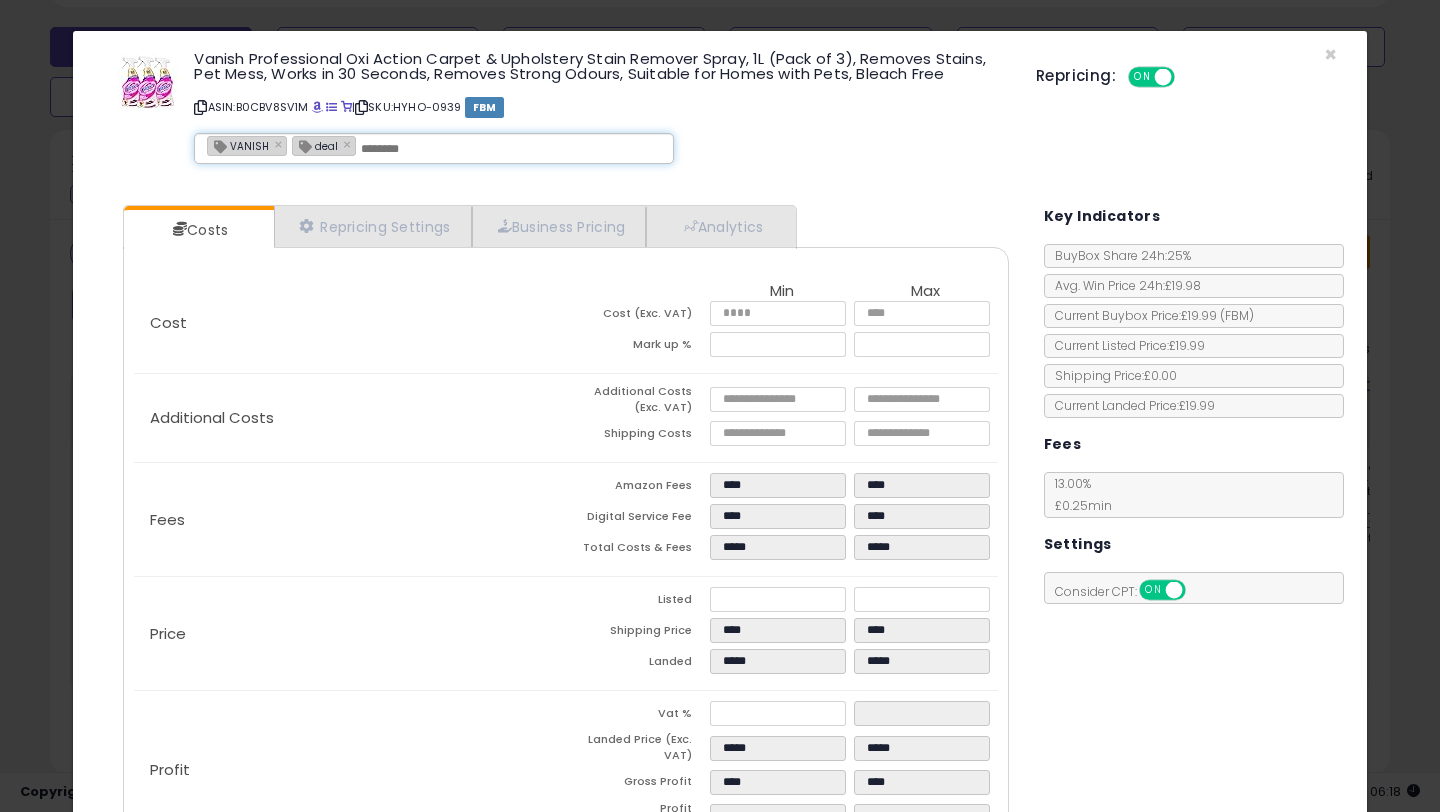 scroll, scrollTop: 135, scrollLeft: 0, axis: vertical 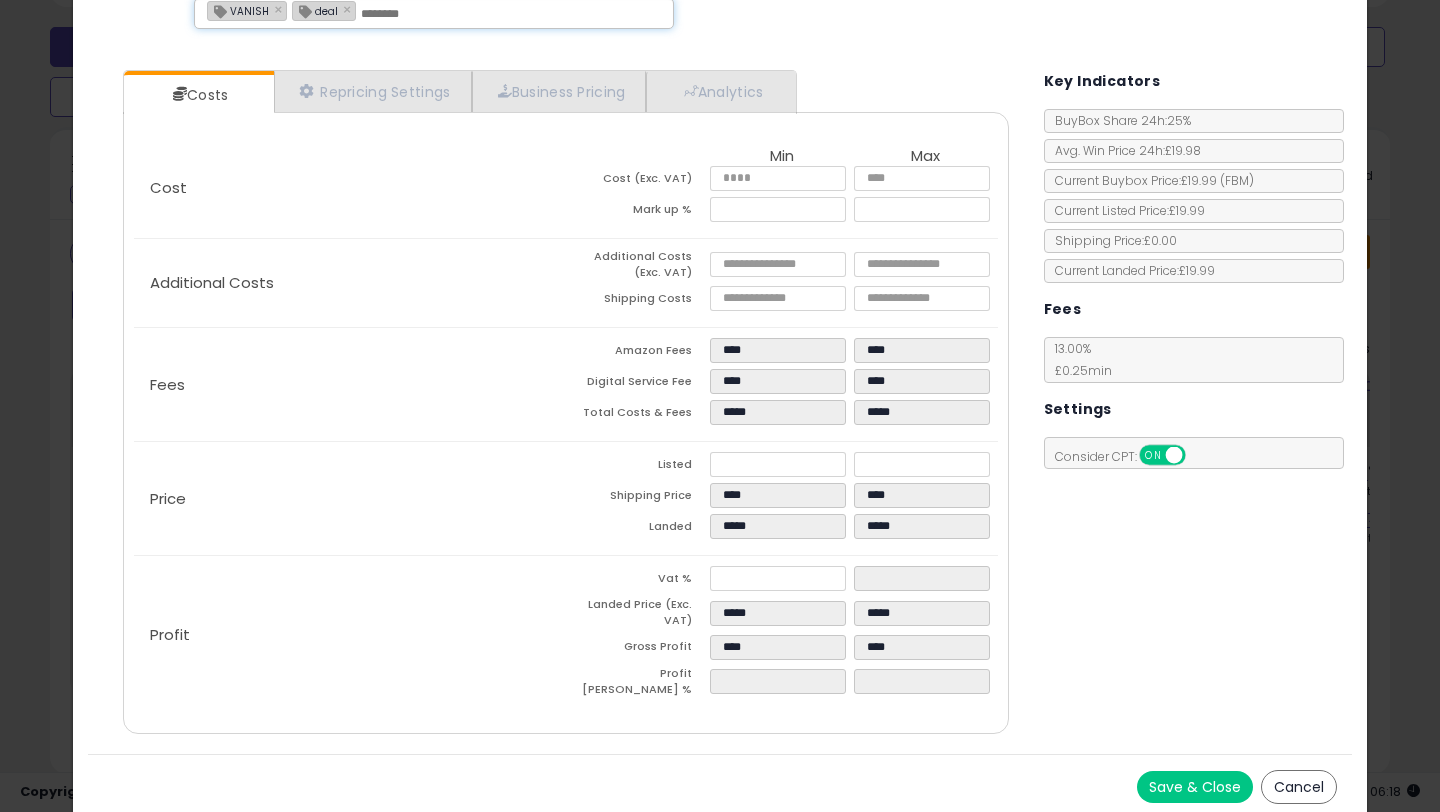 click on "Save & Close" at bounding box center (1195, 787) 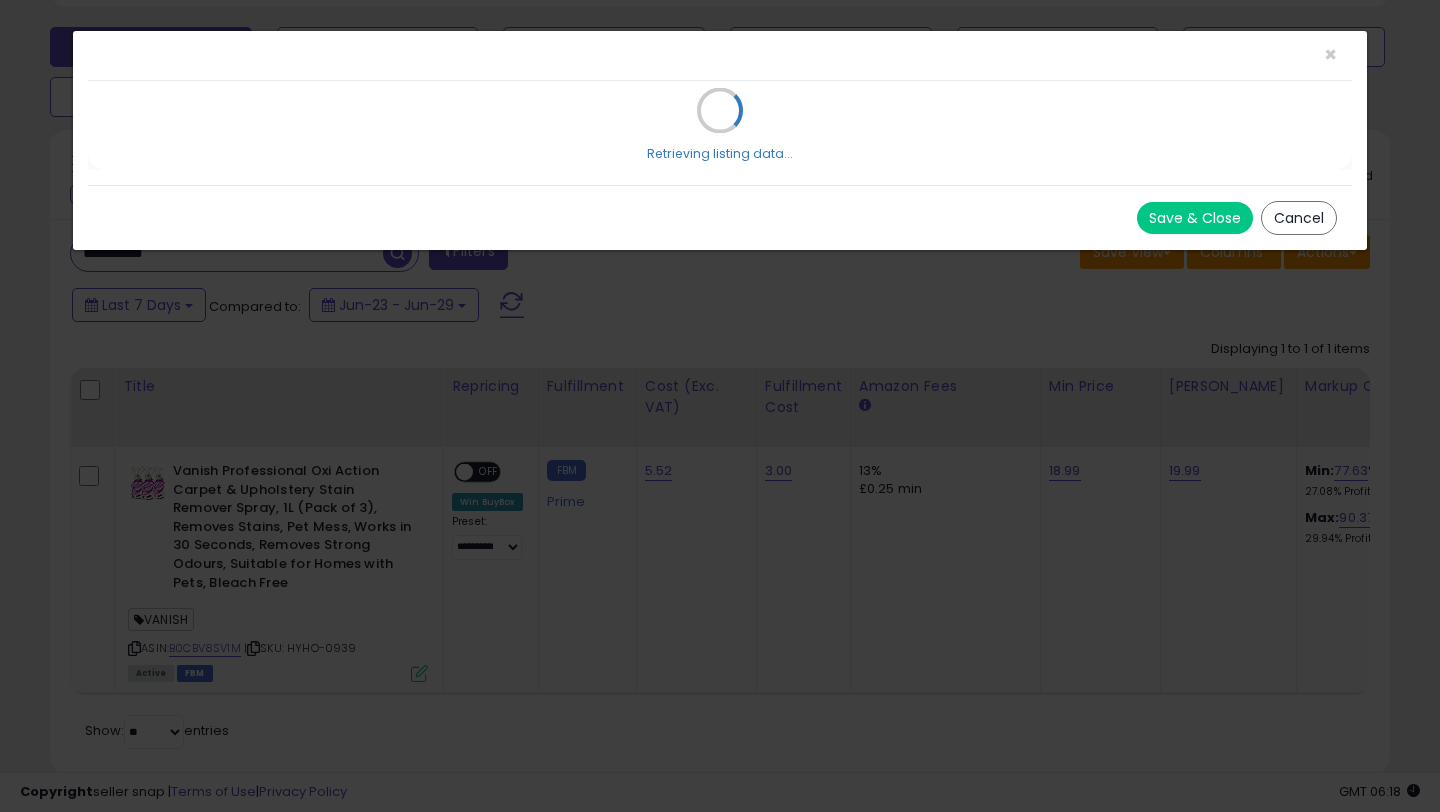 scroll, scrollTop: 0, scrollLeft: 0, axis: both 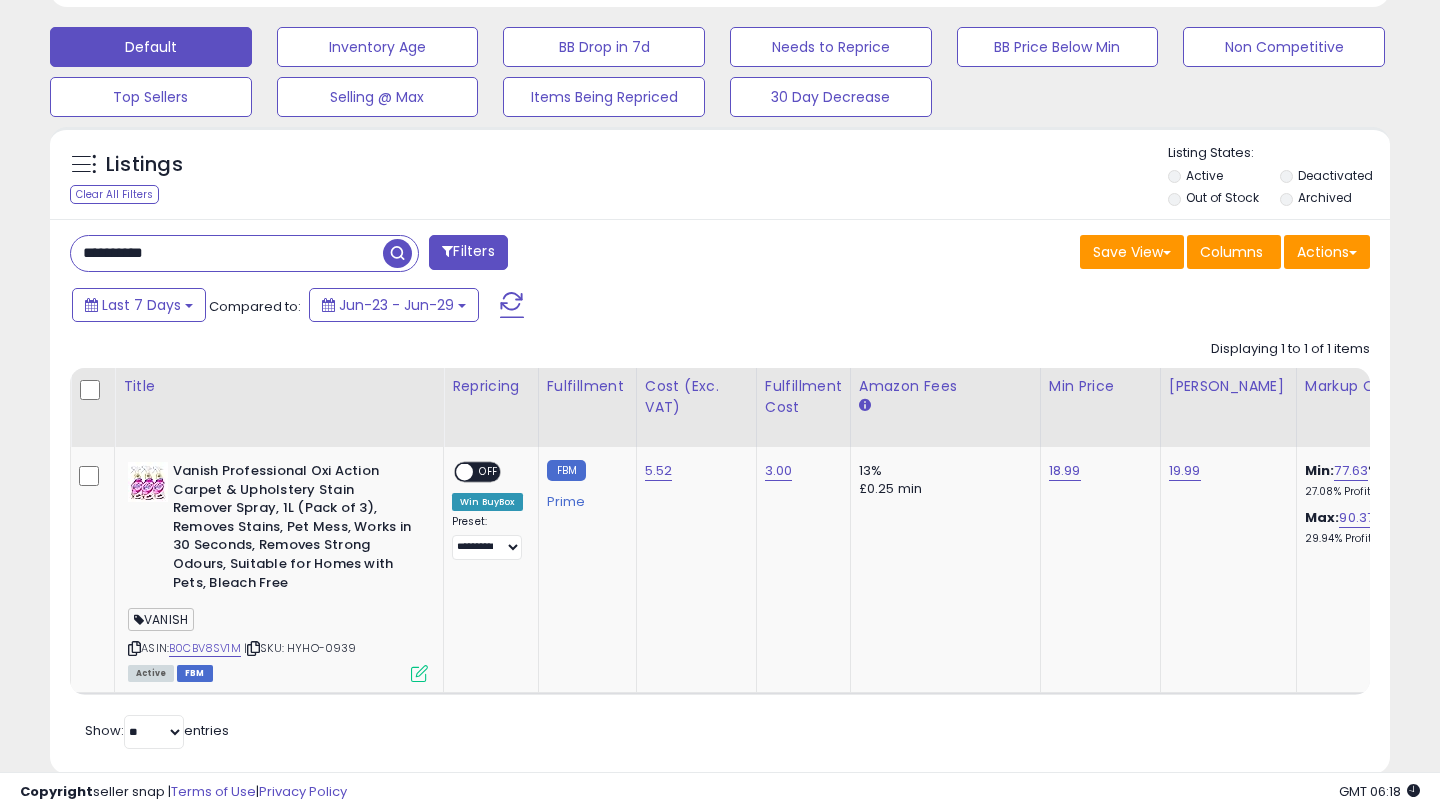click on "Default
Inventory Age
BB Drop in 7d
Needs to Reprice
BB Price Below Min
Non Competitive
Top Sellers
Selling @ Max
Items Being Repriced
30 Day Decrease" at bounding box center (720, 67) 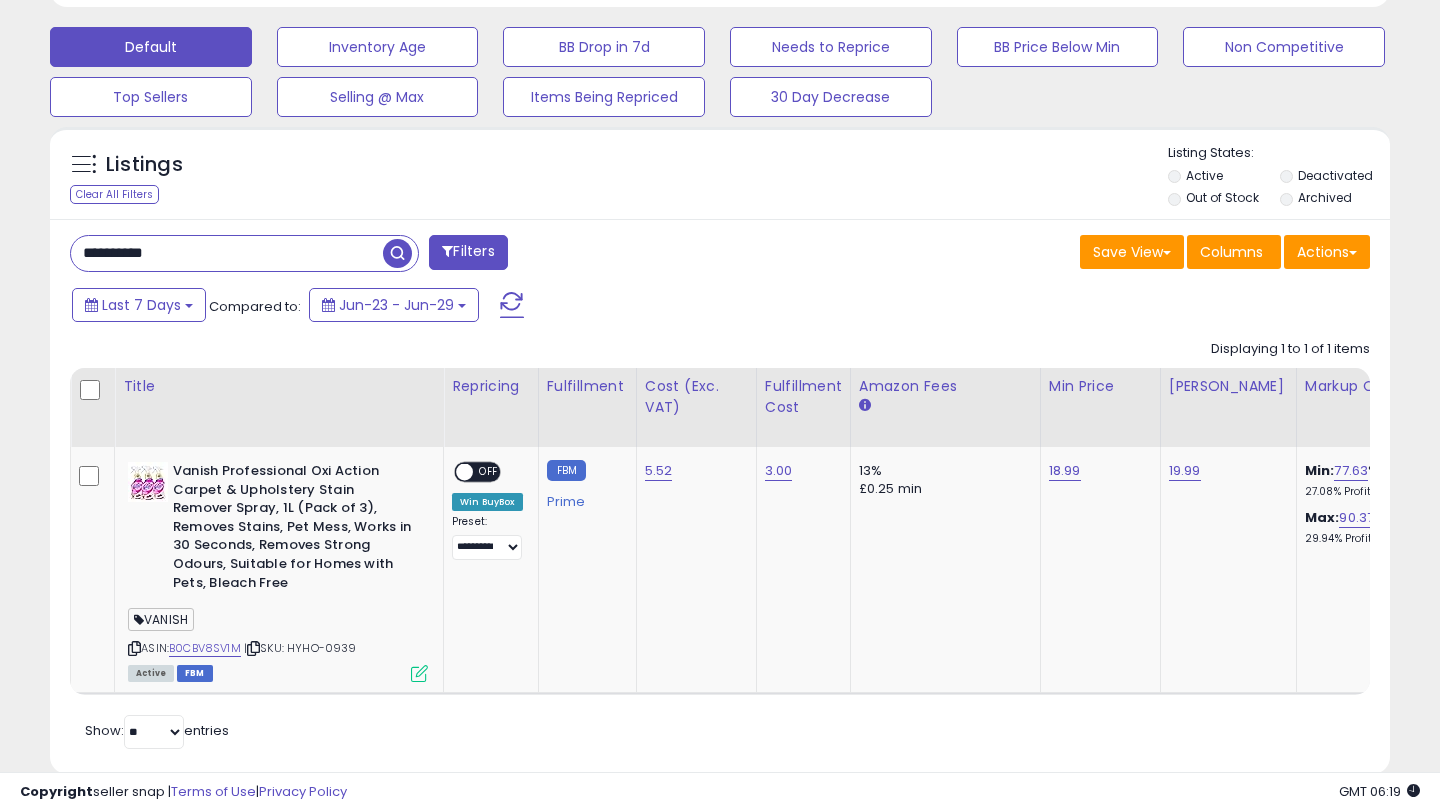 click on "**********" at bounding box center (227, 253) 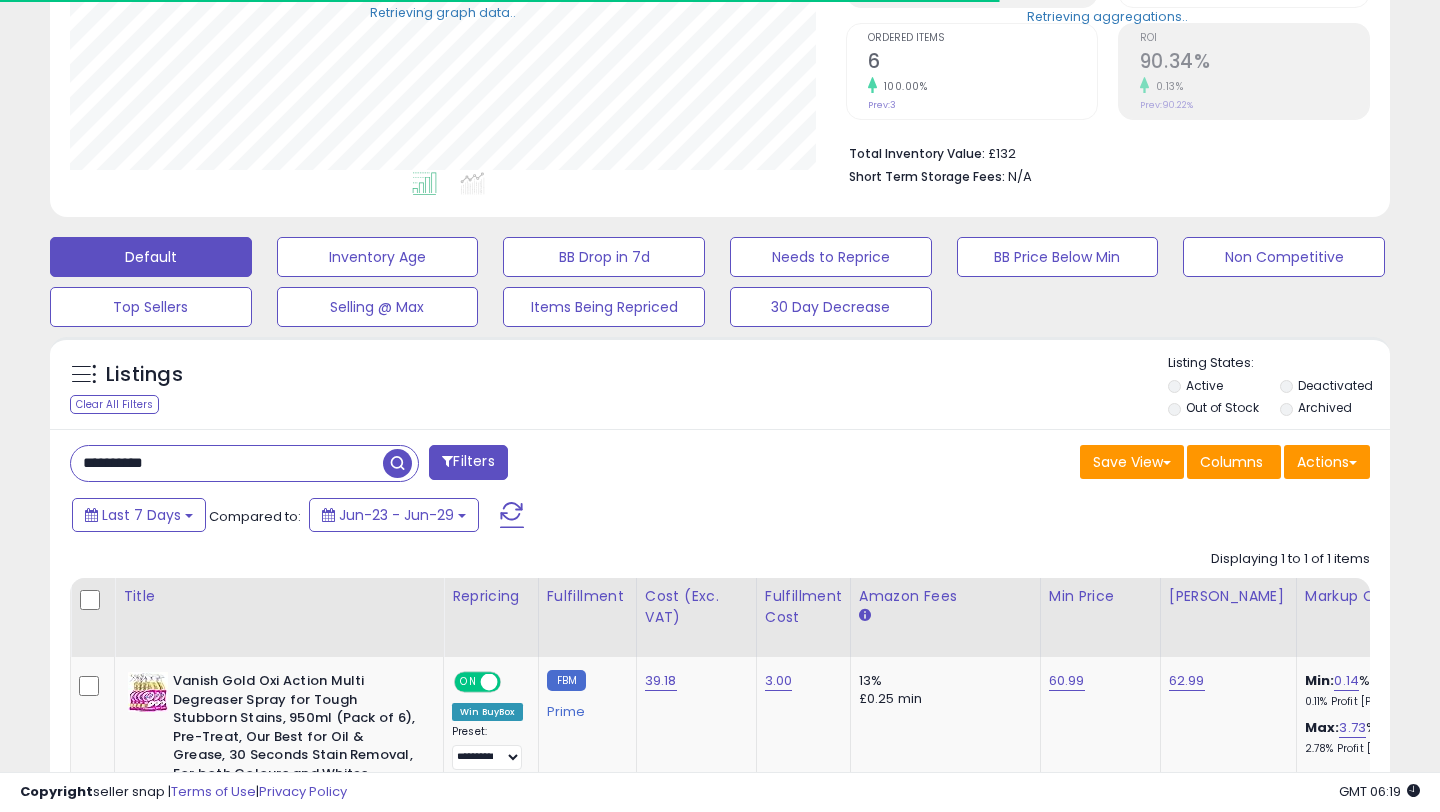 scroll, scrollTop: 603, scrollLeft: 0, axis: vertical 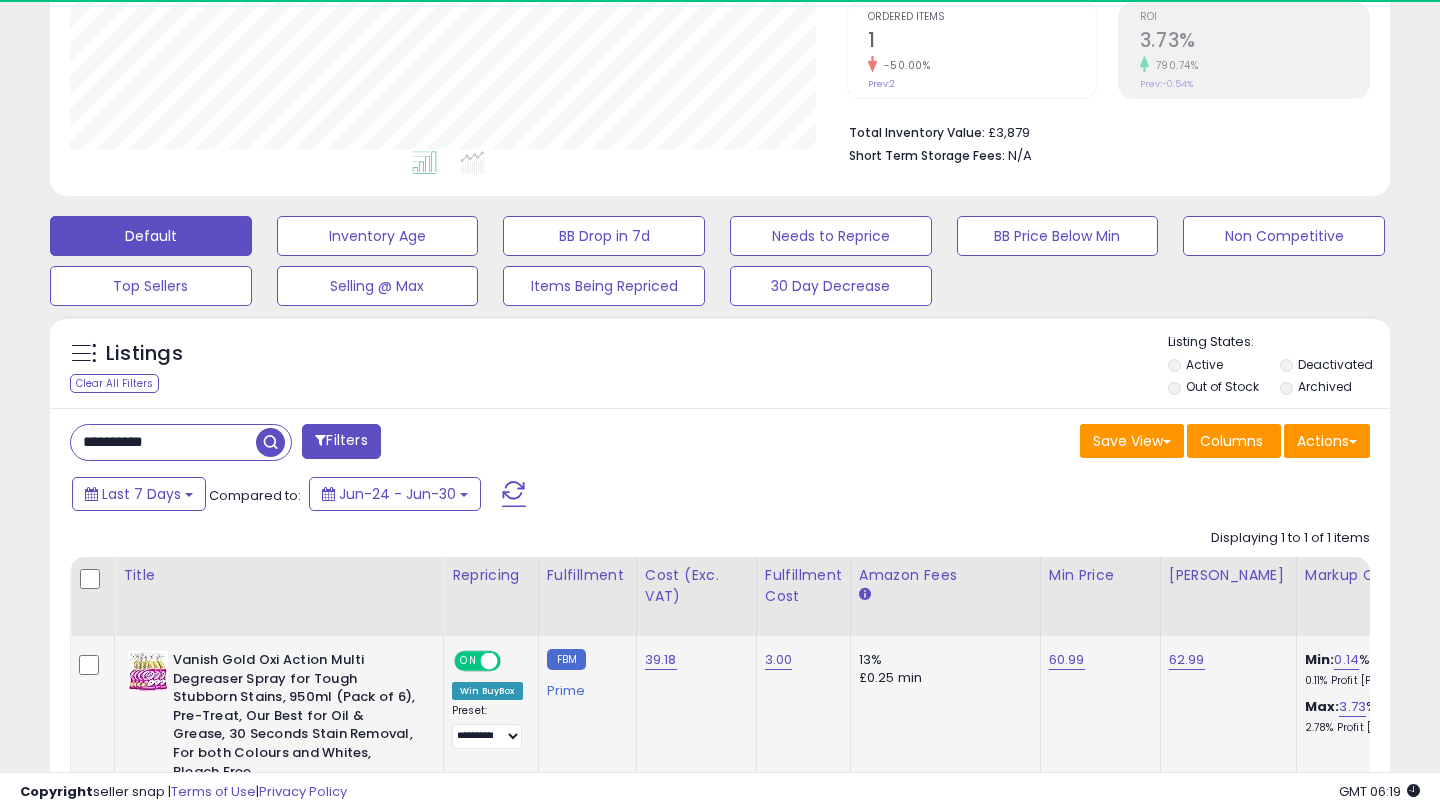 click at bounding box center [489, 661] 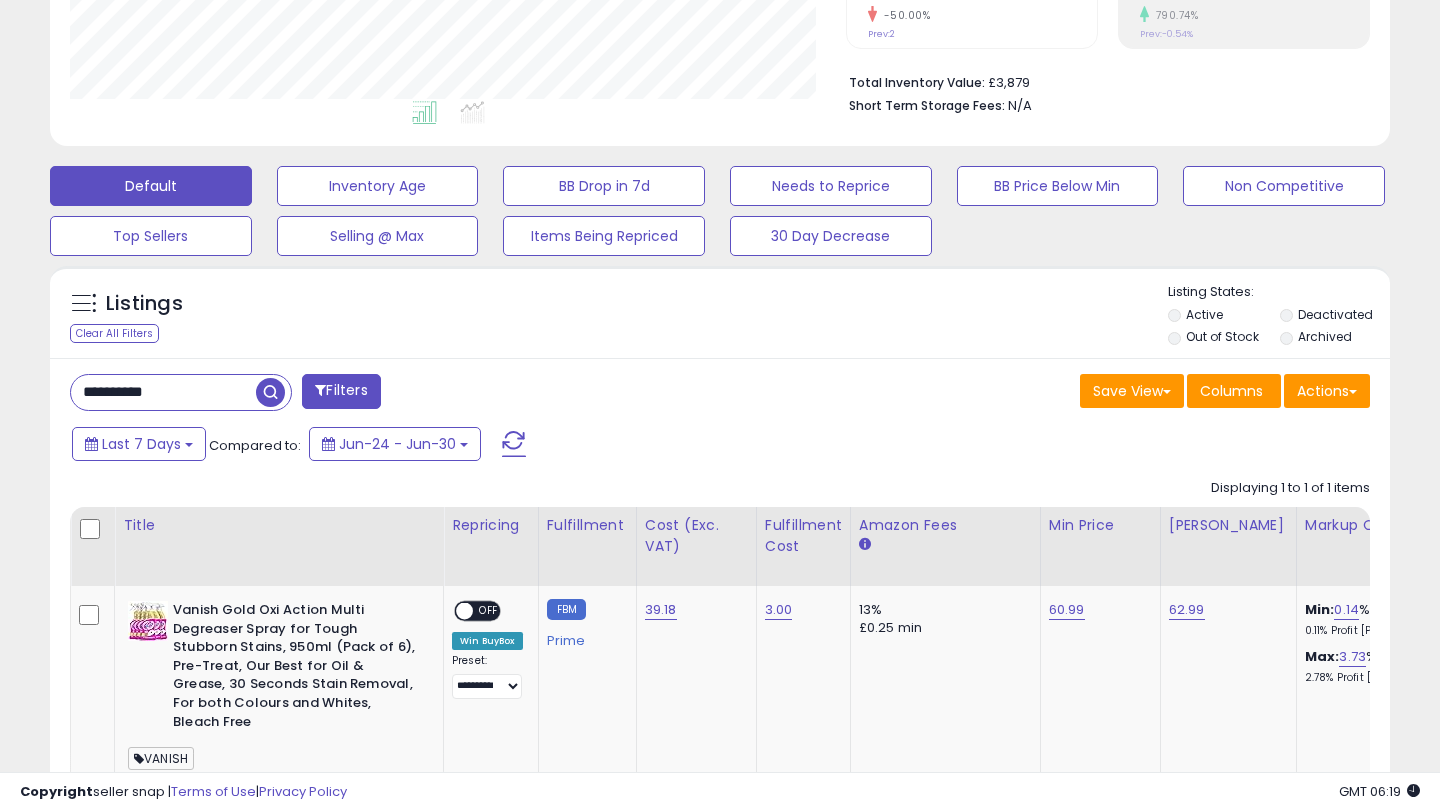 scroll, scrollTop: 470, scrollLeft: 0, axis: vertical 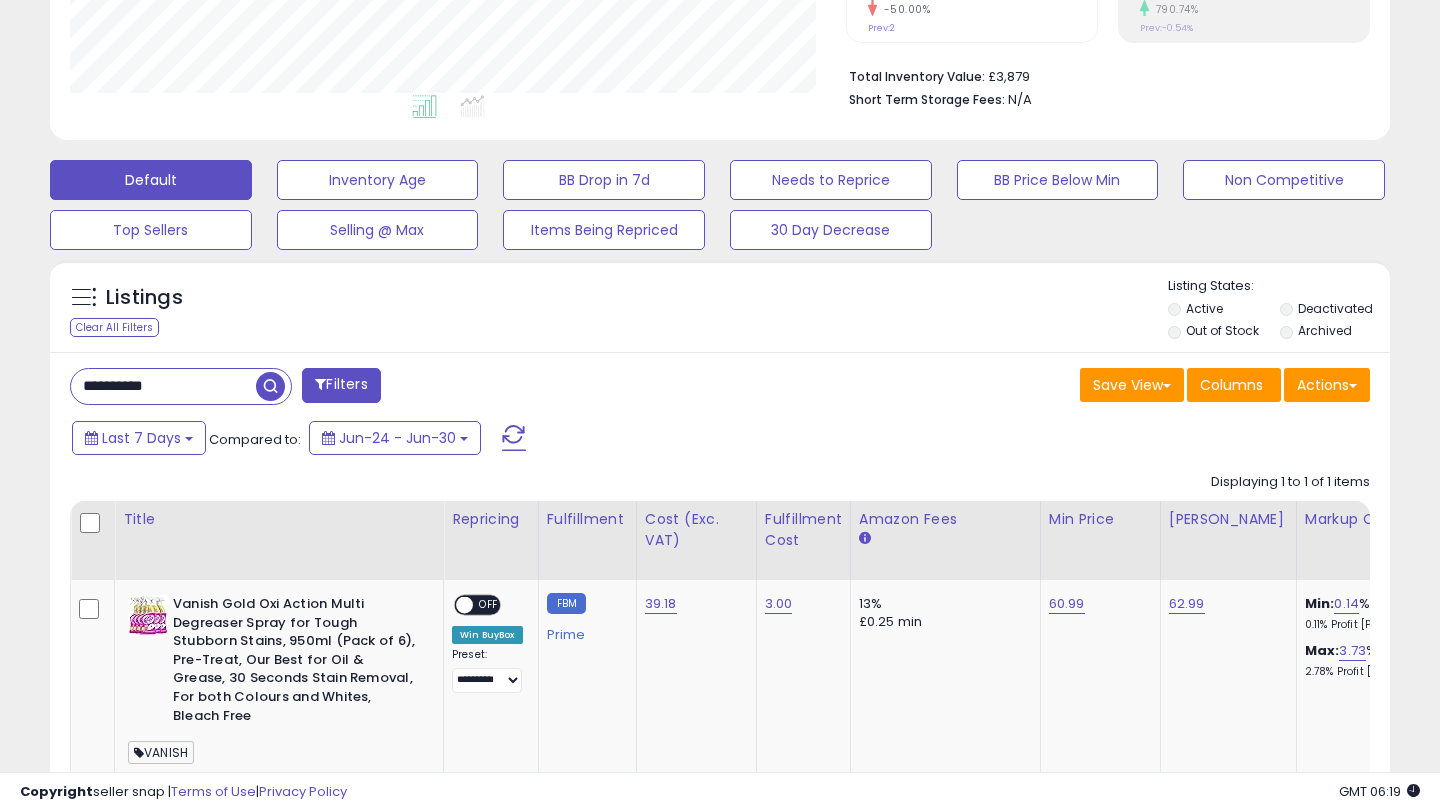 click on "**********" at bounding box center (720, 629) 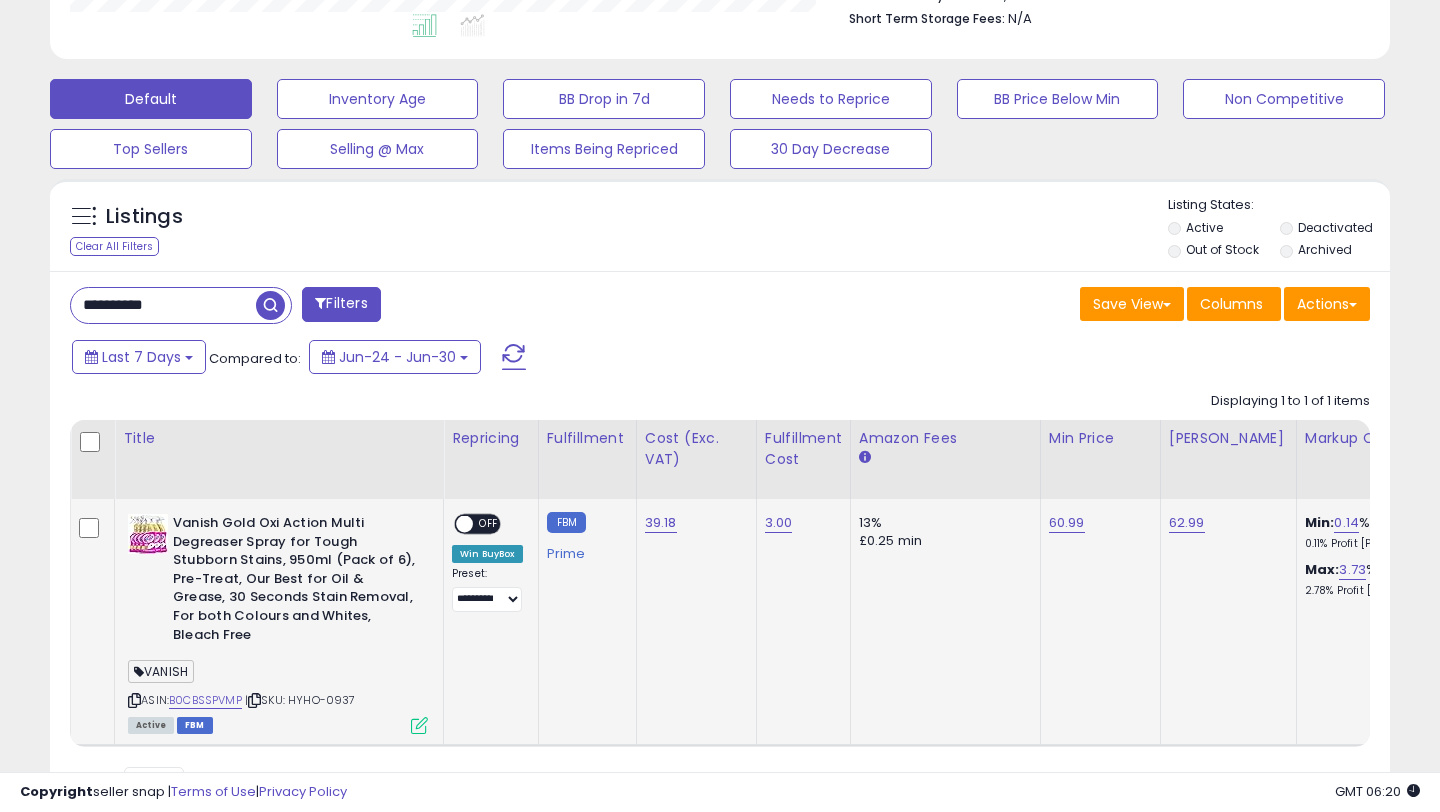 scroll, scrollTop: 621, scrollLeft: 0, axis: vertical 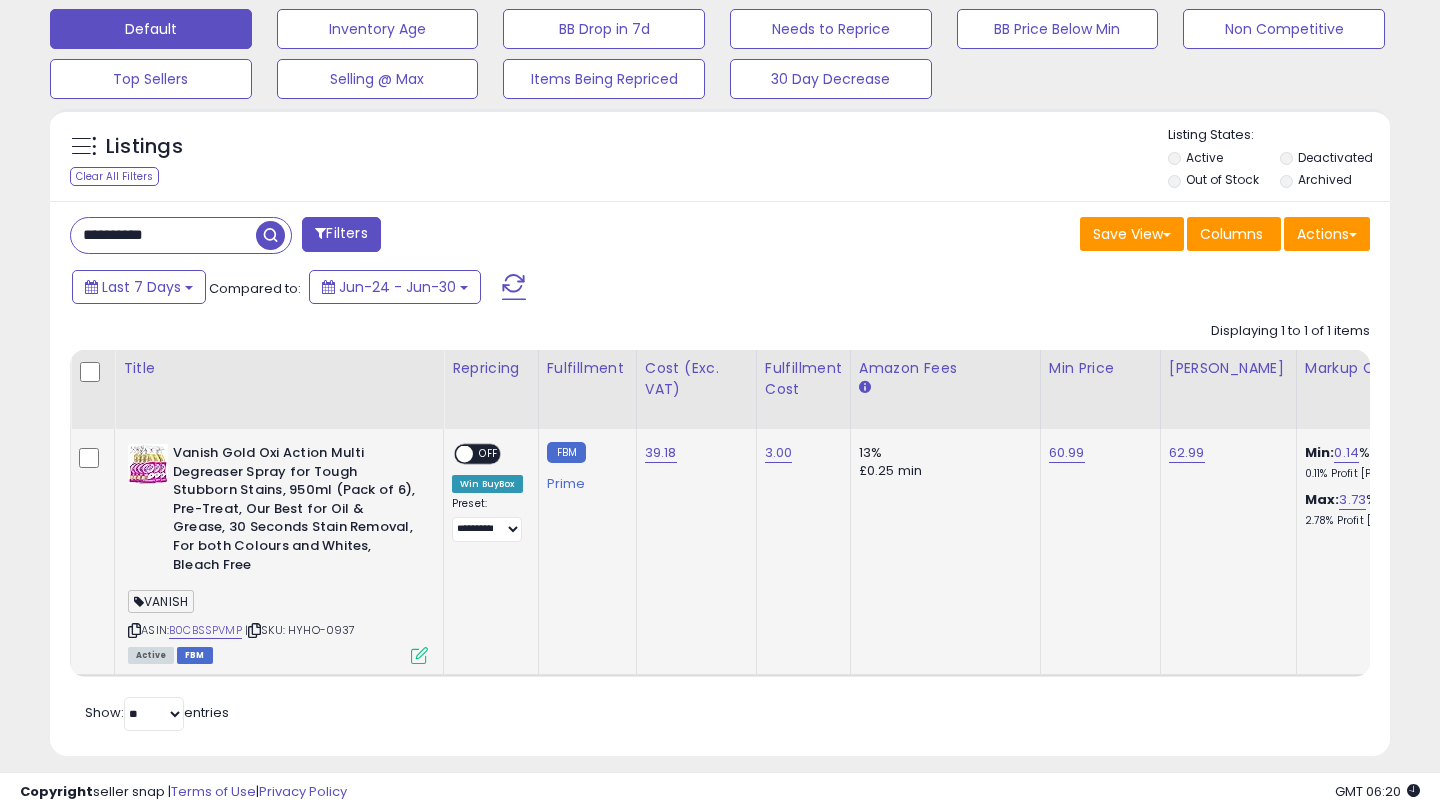 click at bounding box center (419, 655) 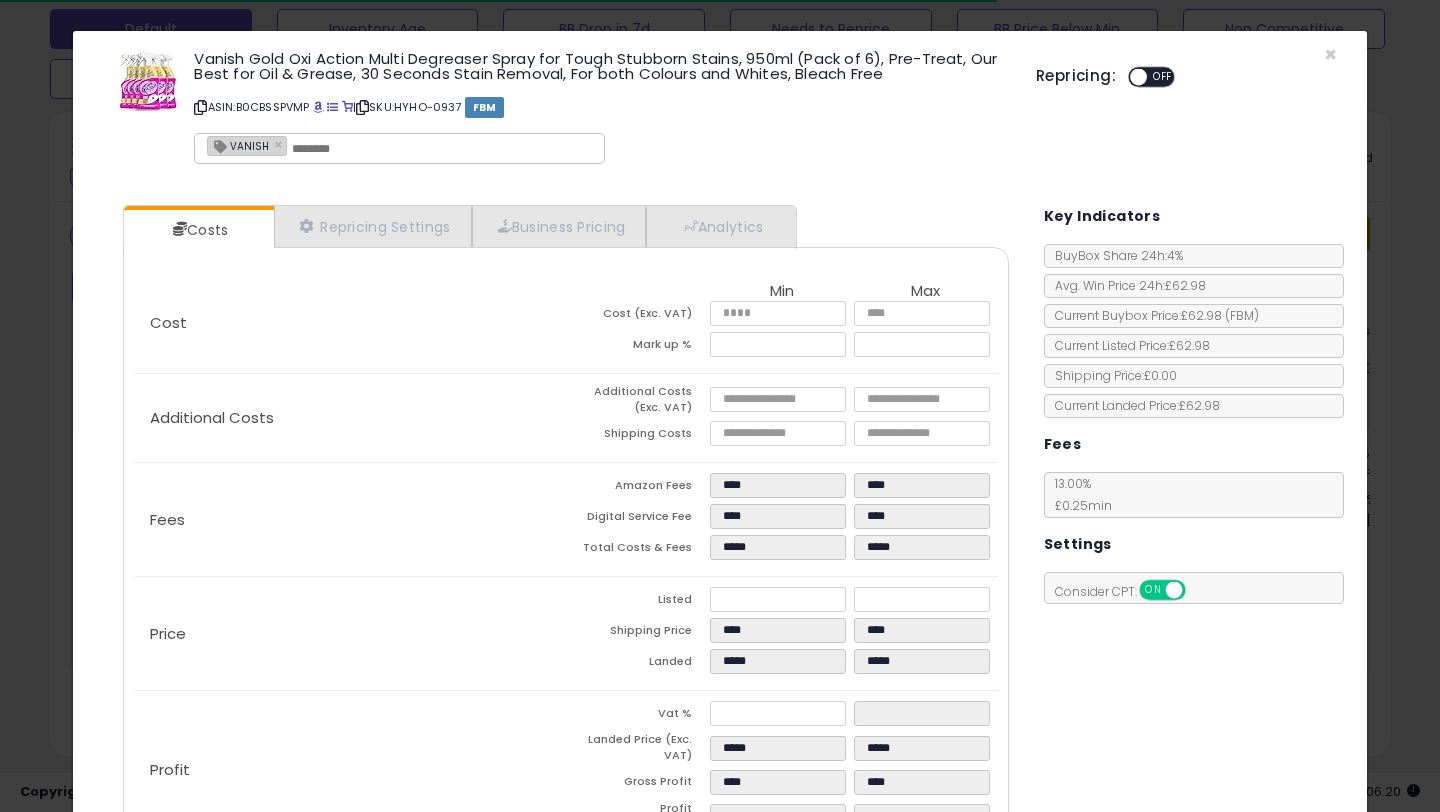scroll, scrollTop: 135, scrollLeft: 0, axis: vertical 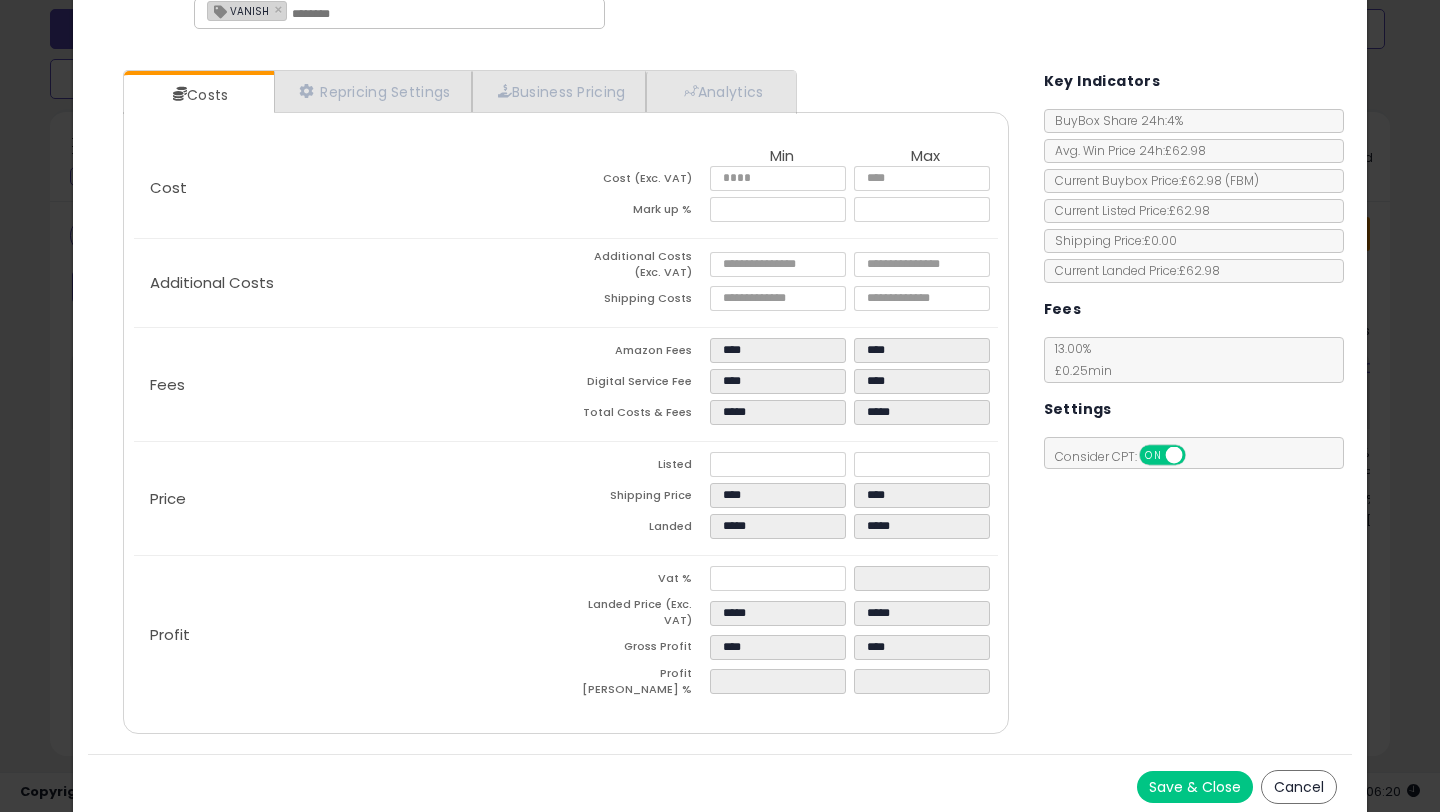 click on "Save & Close" at bounding box center (1195, 787) 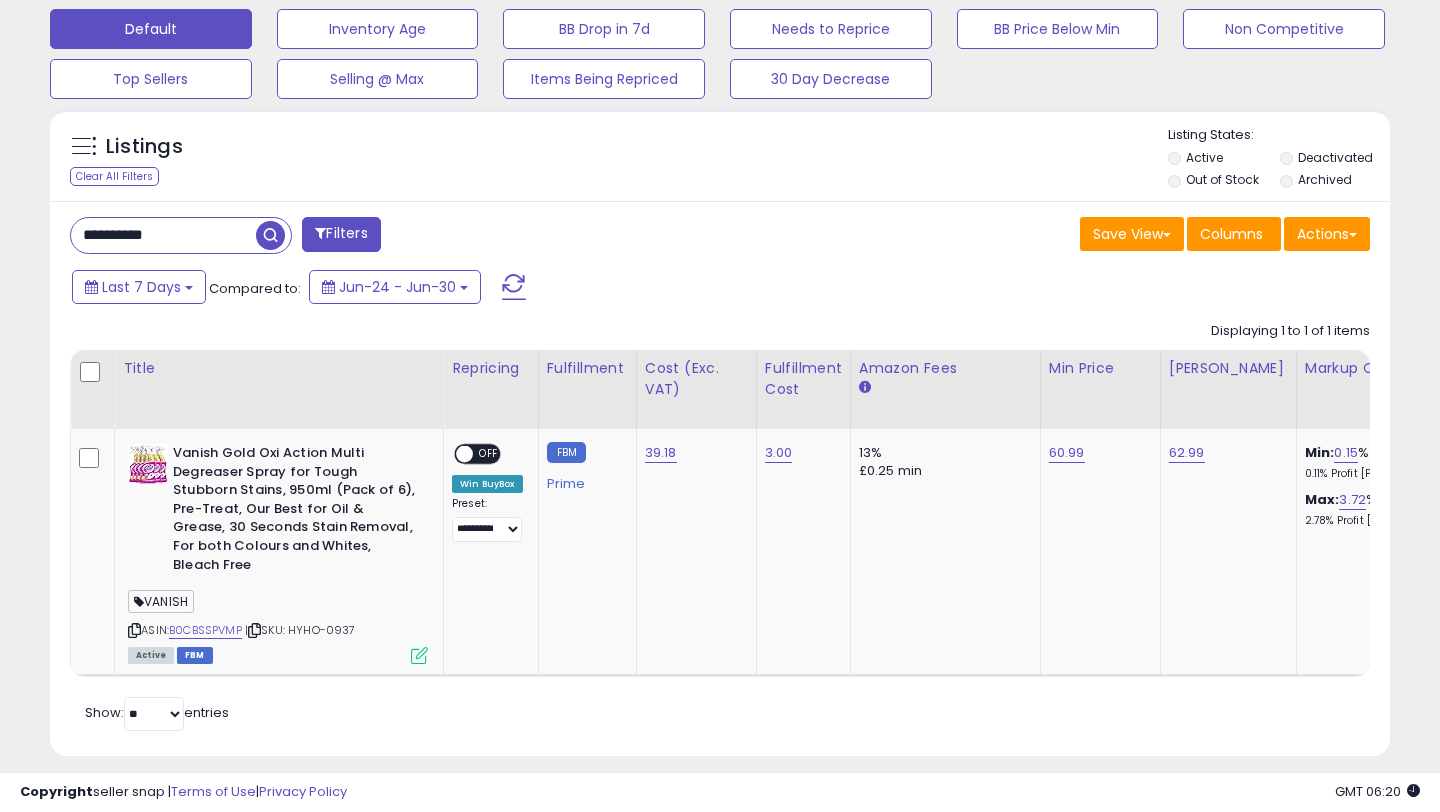 click on "**********" at bounding box center [163, 235] 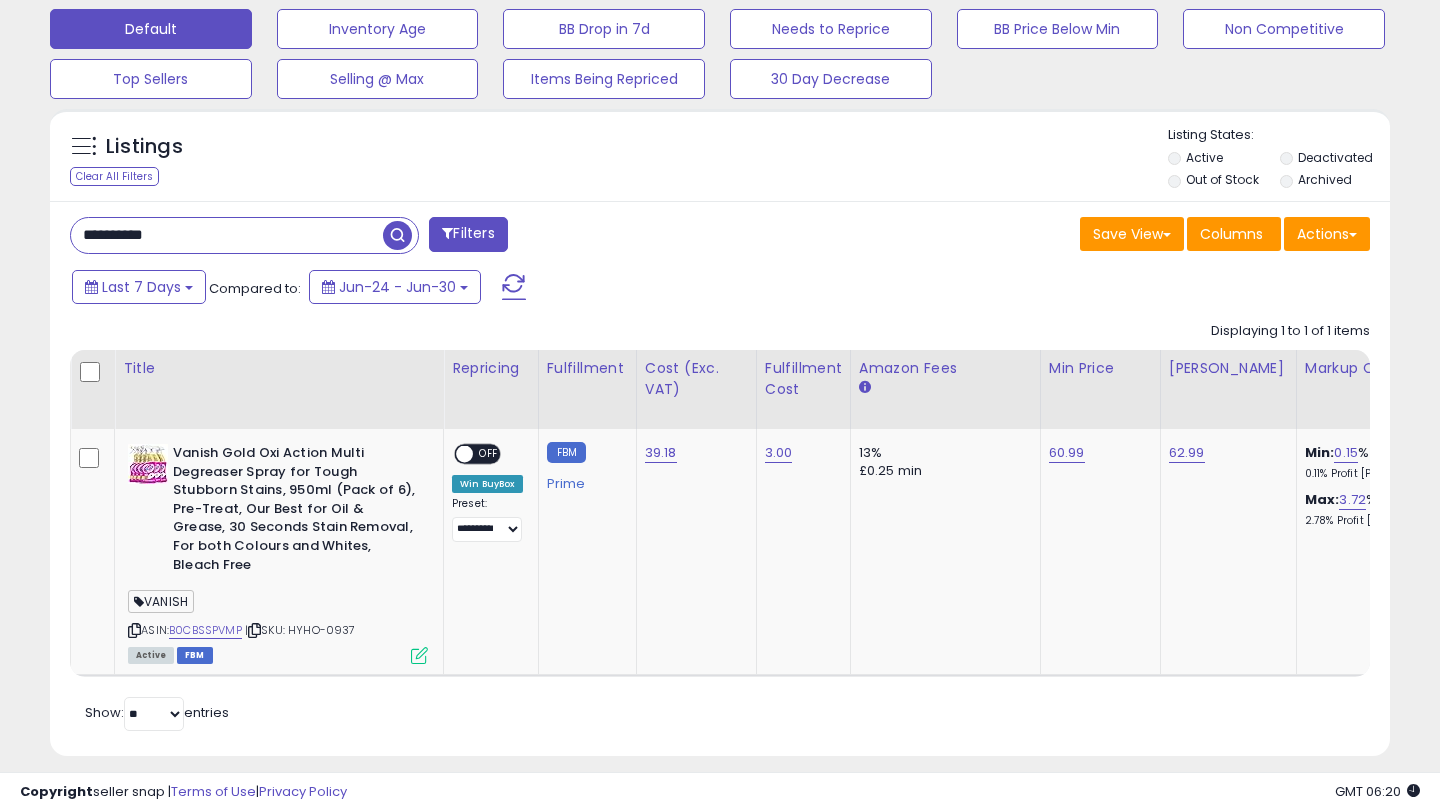 click on "**********" at bounding box center (227, 235) 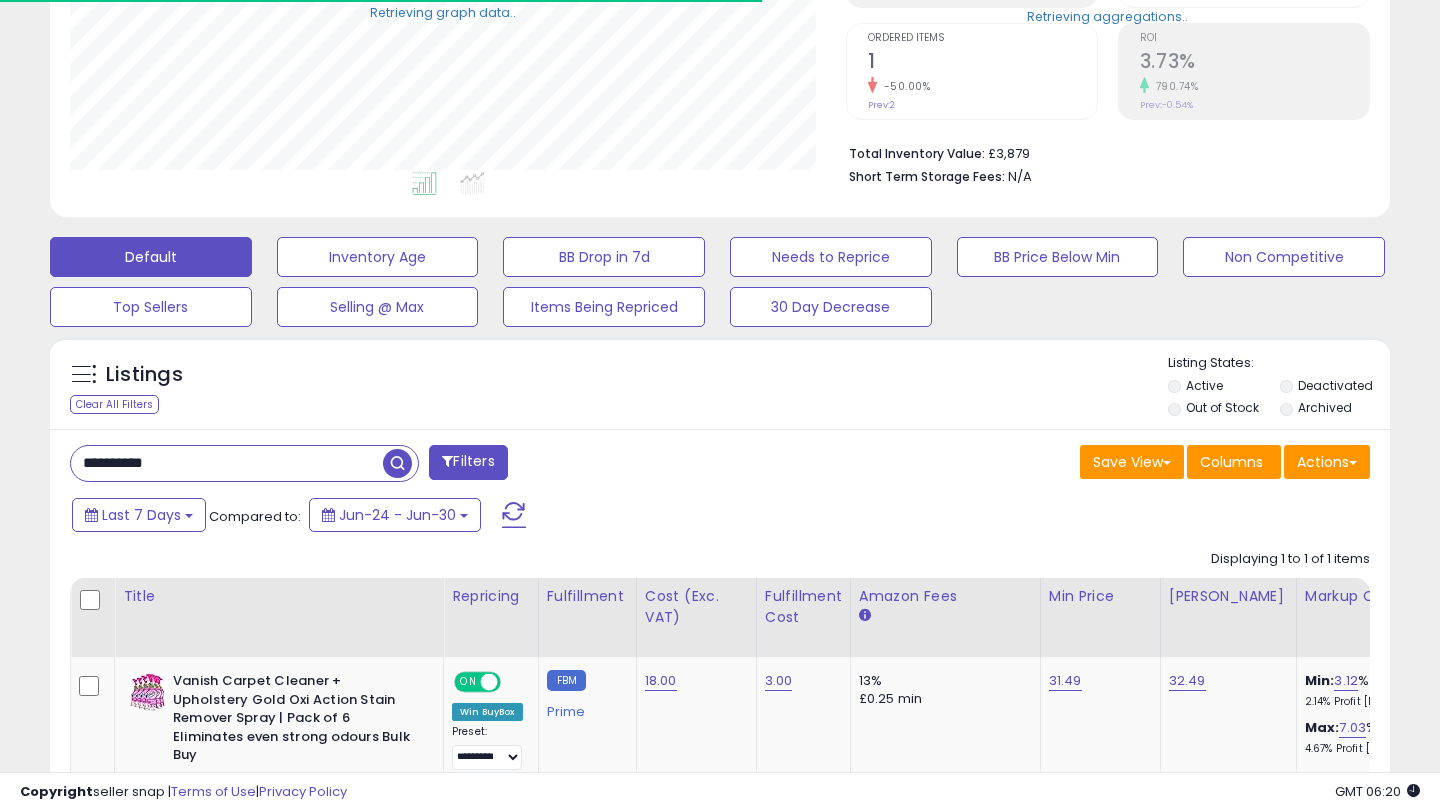 scroll, scrollTop: 603, scrollLeft: 0, axis: vertical 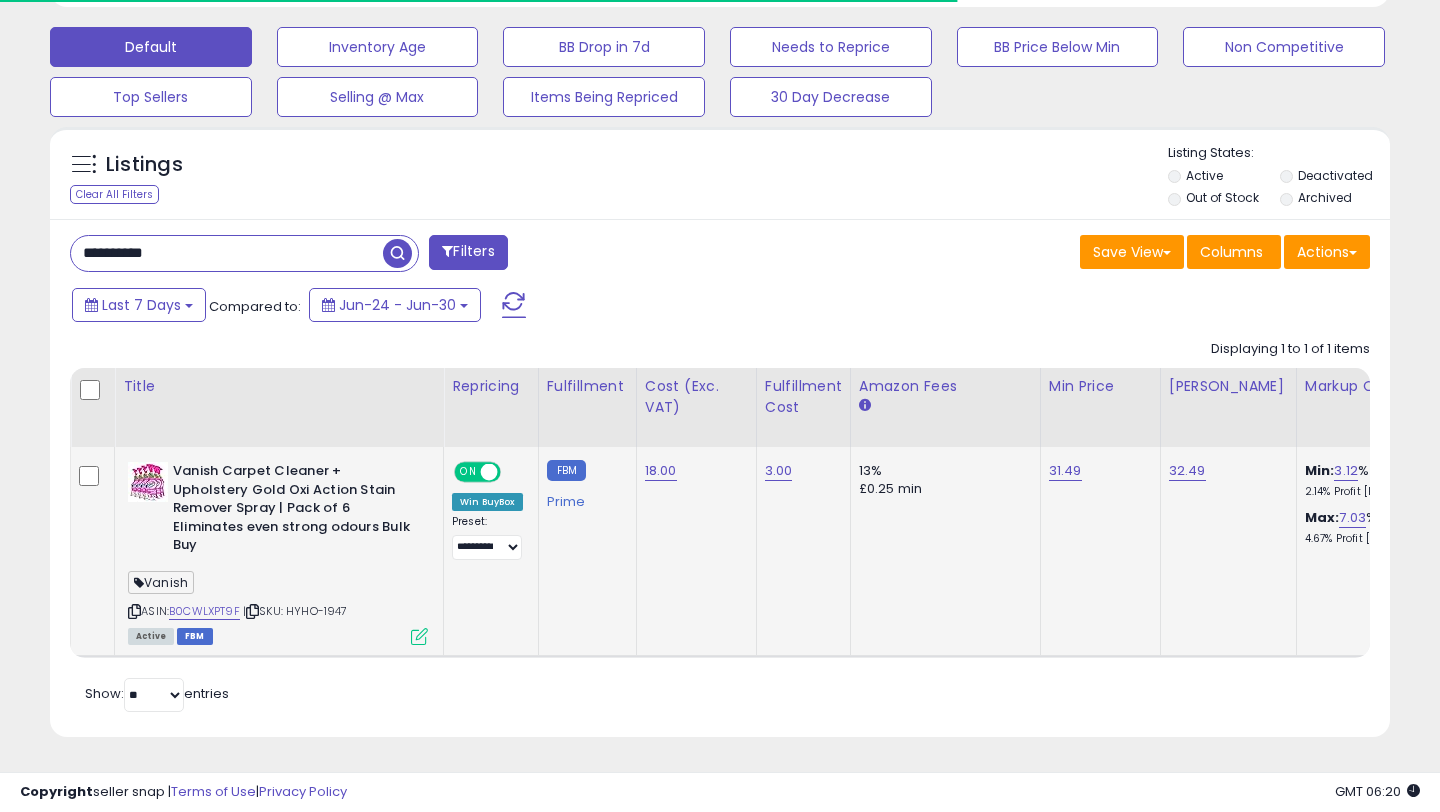 click at bounding box center [489, 472] 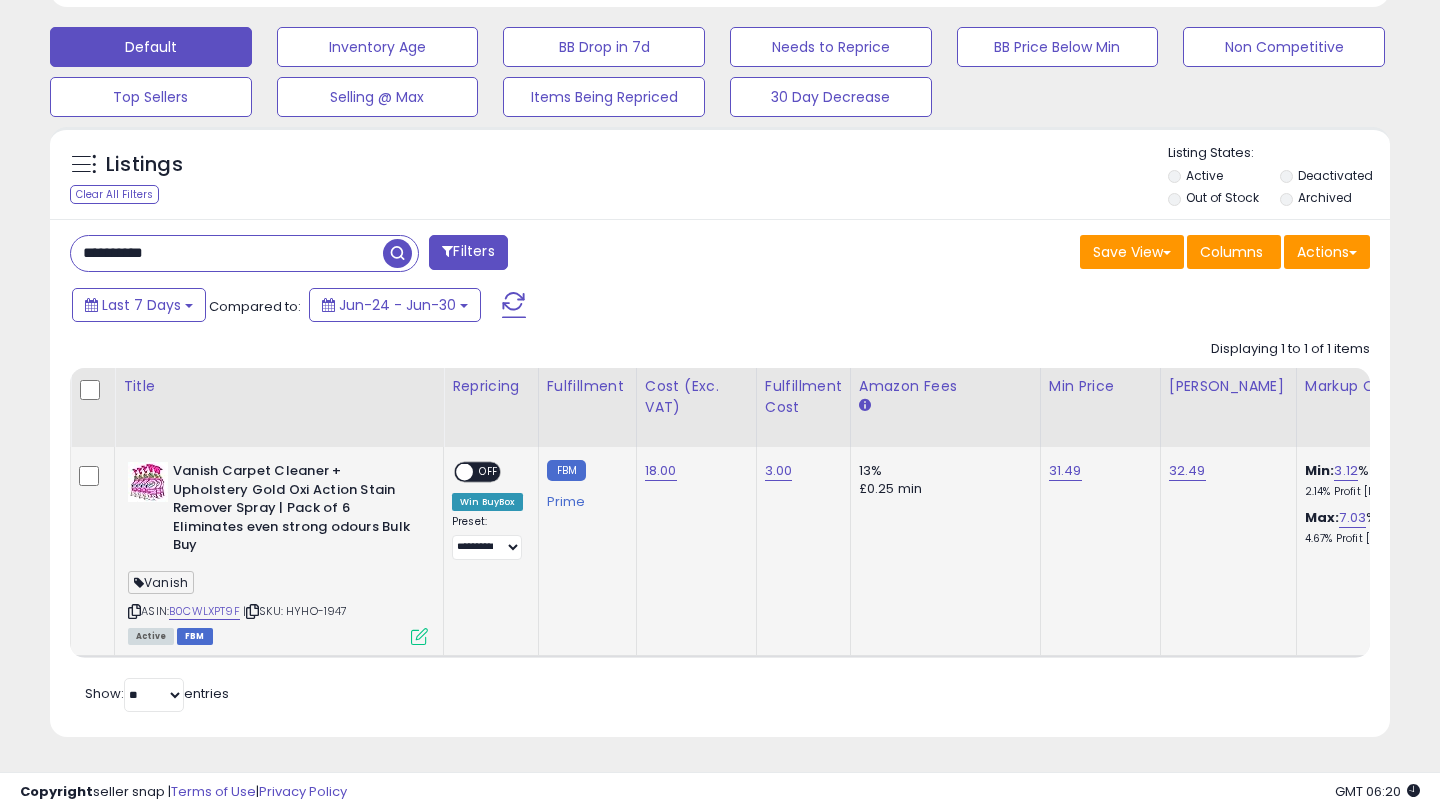 scroll, scrollTop: 999590, scrollLeft: 999224, axis: both 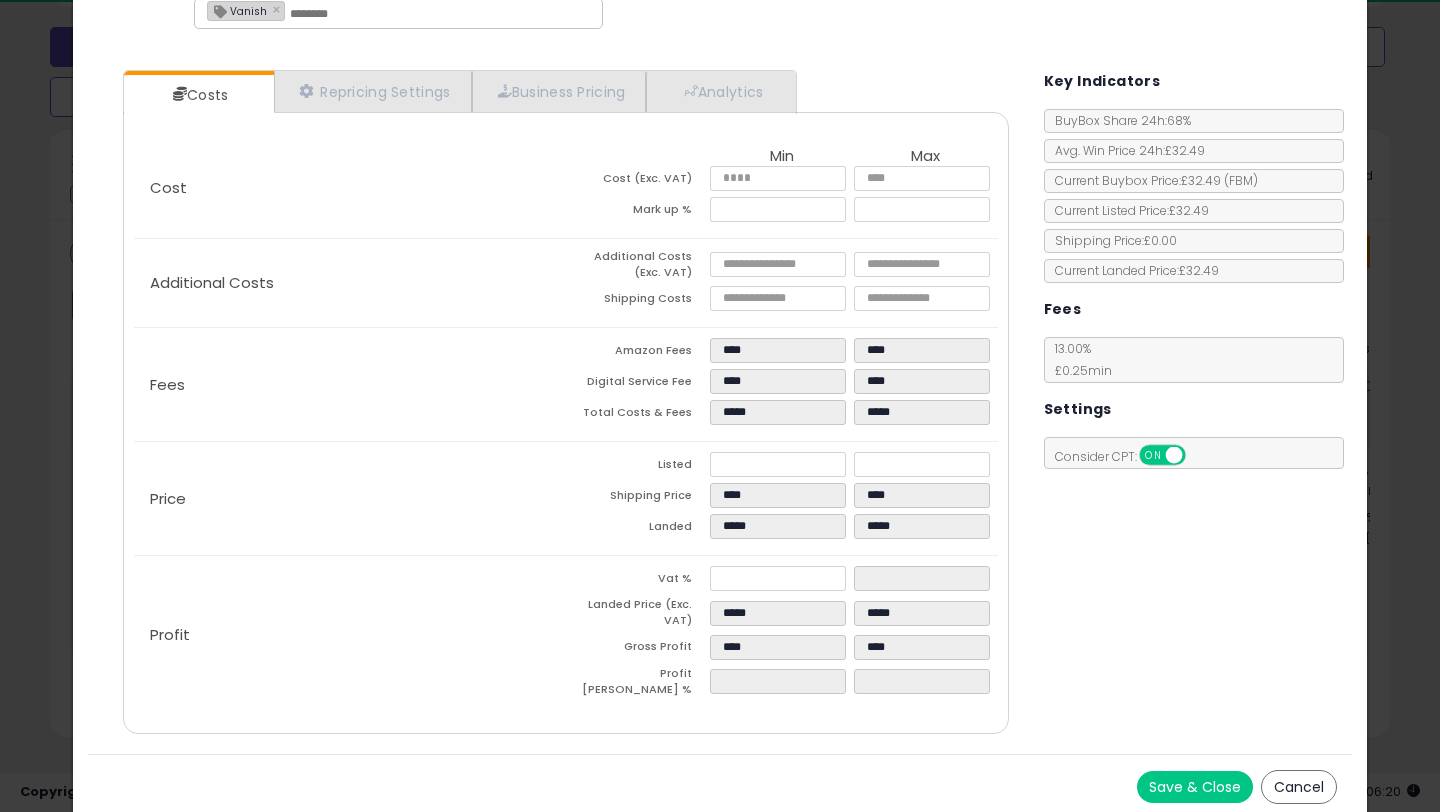 click on "Save & Close" at bounding box center (1195, 787) 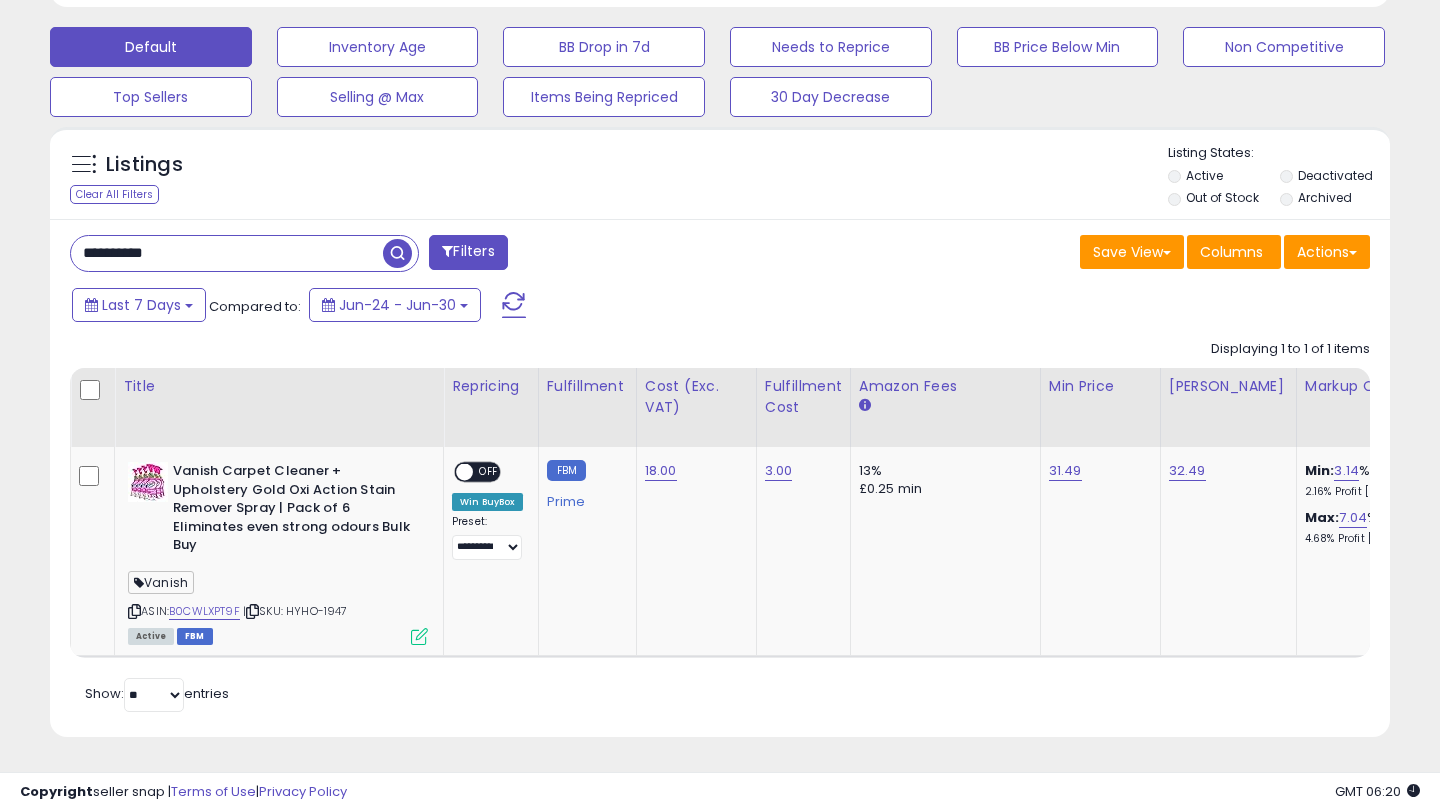 click on "**********" at bounding box center [227, 253] 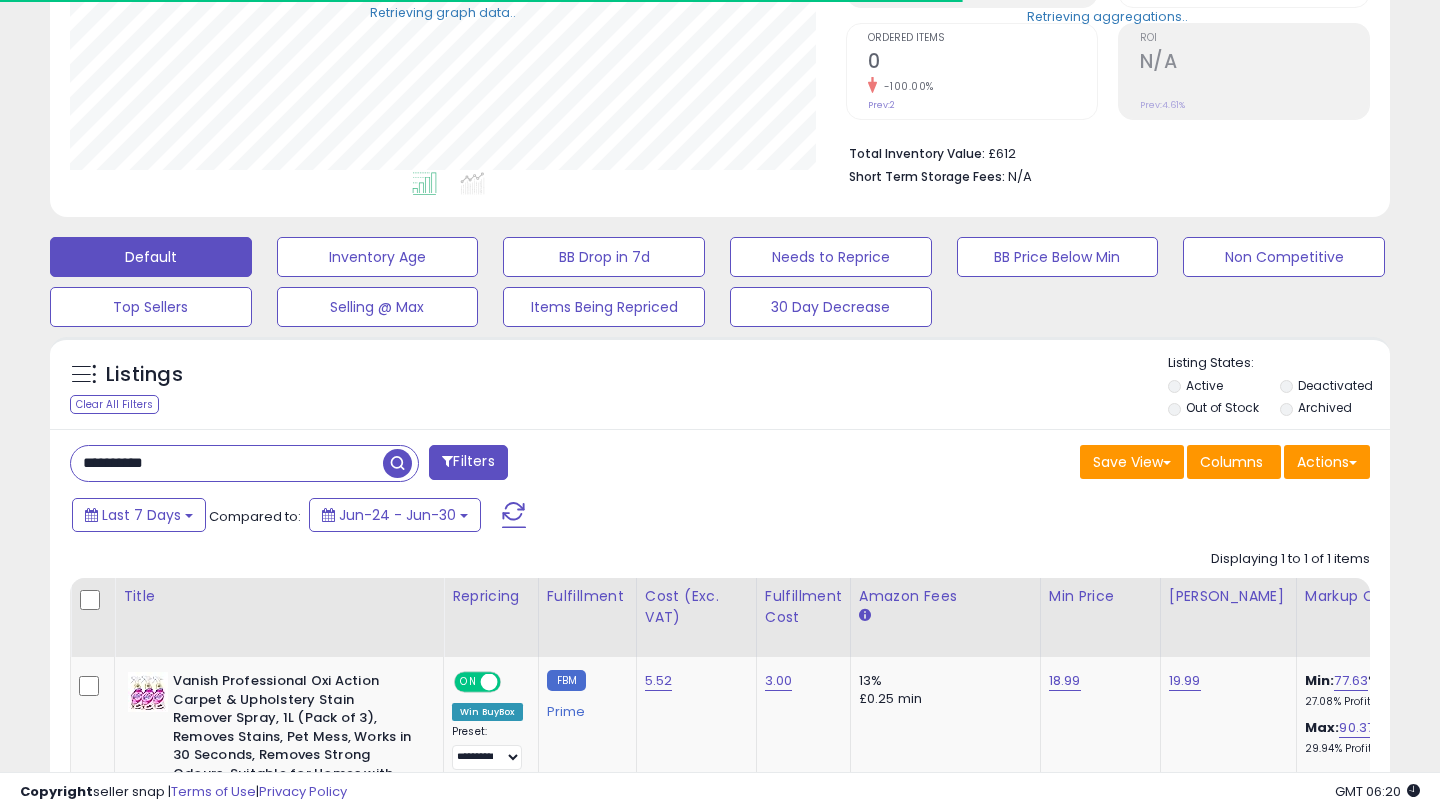 scroll, scrollTop: 603, scrollLeft: 0, axis: vertical 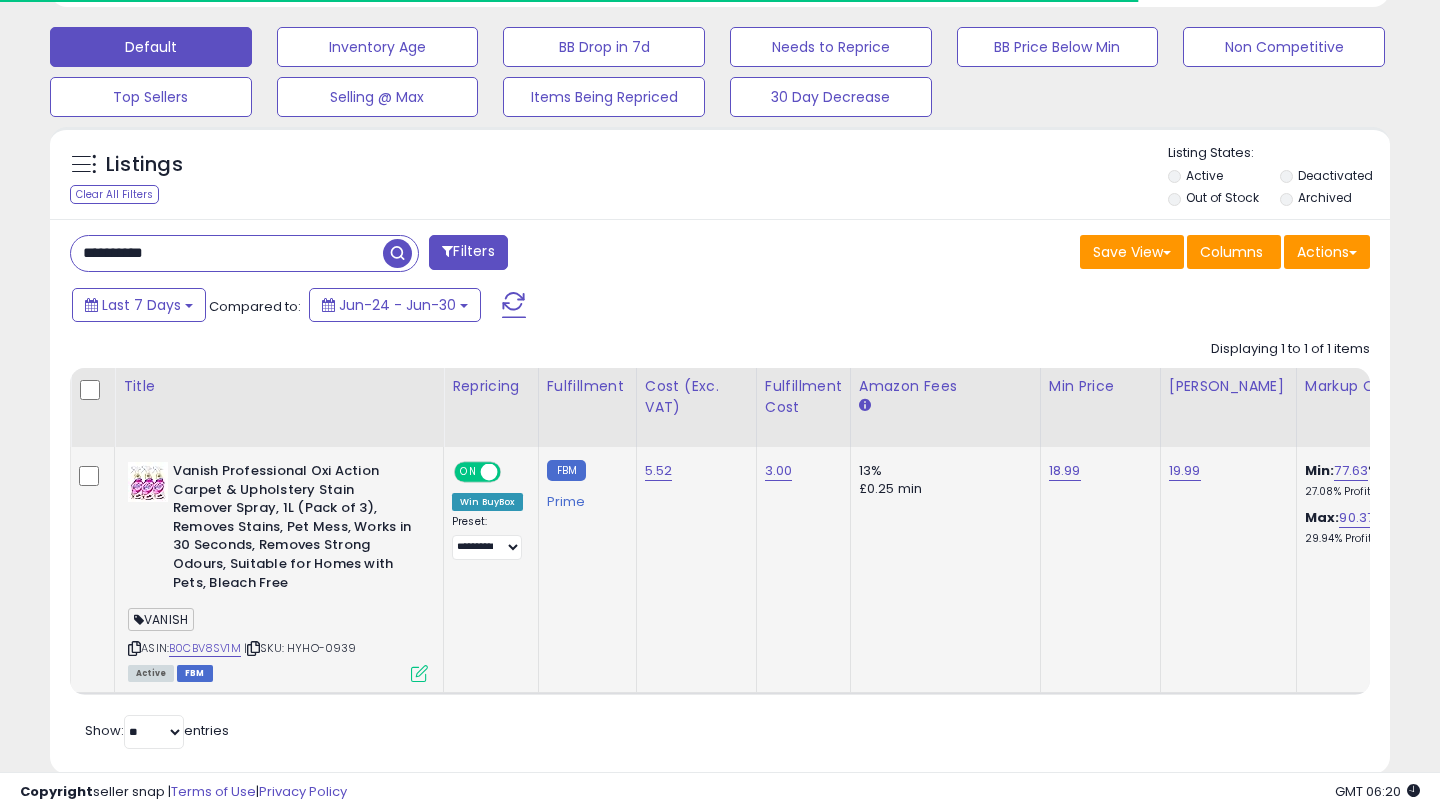 click at bounding box center (489, 472) 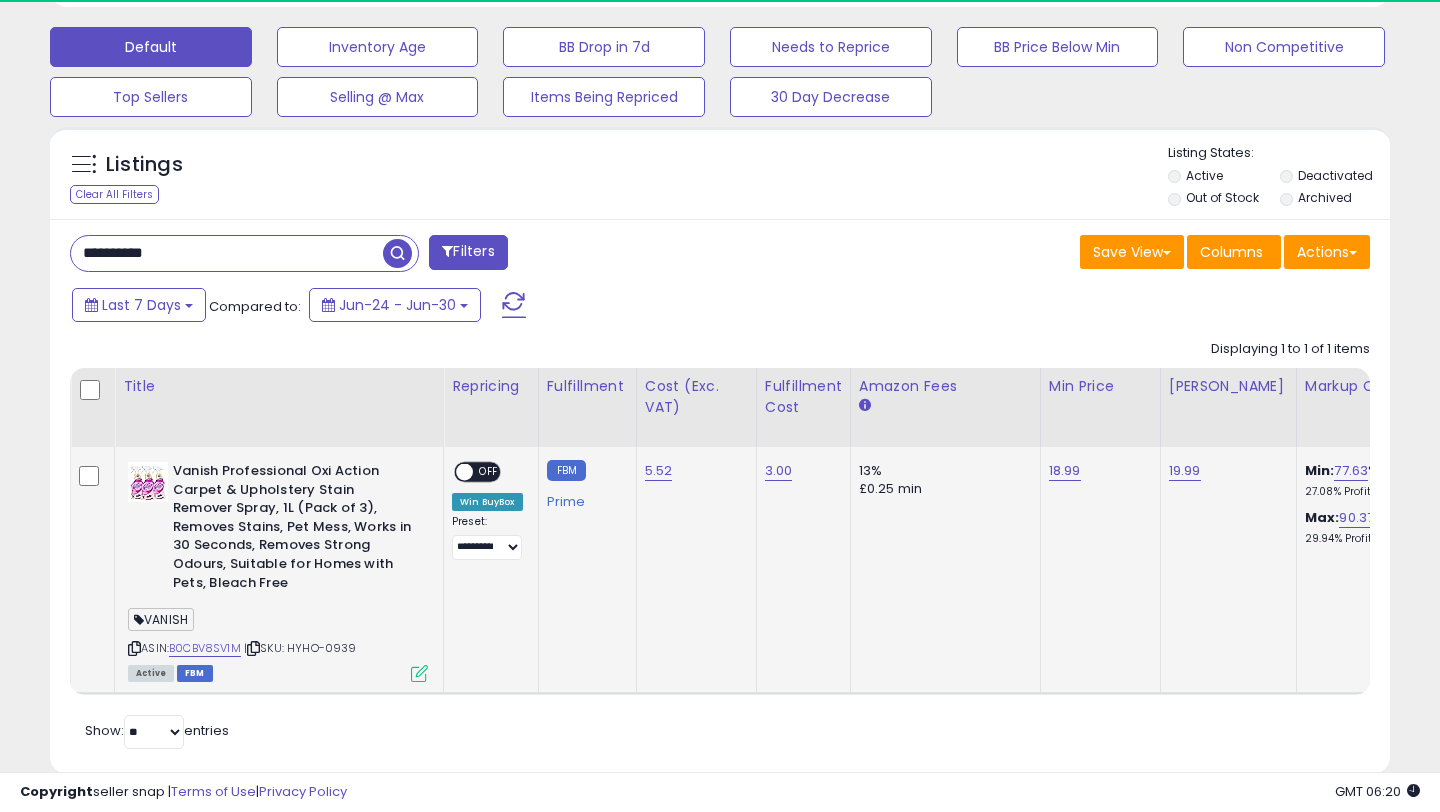 scroll, scrollTop: 999590, scrollLeft: 999224, axis: both 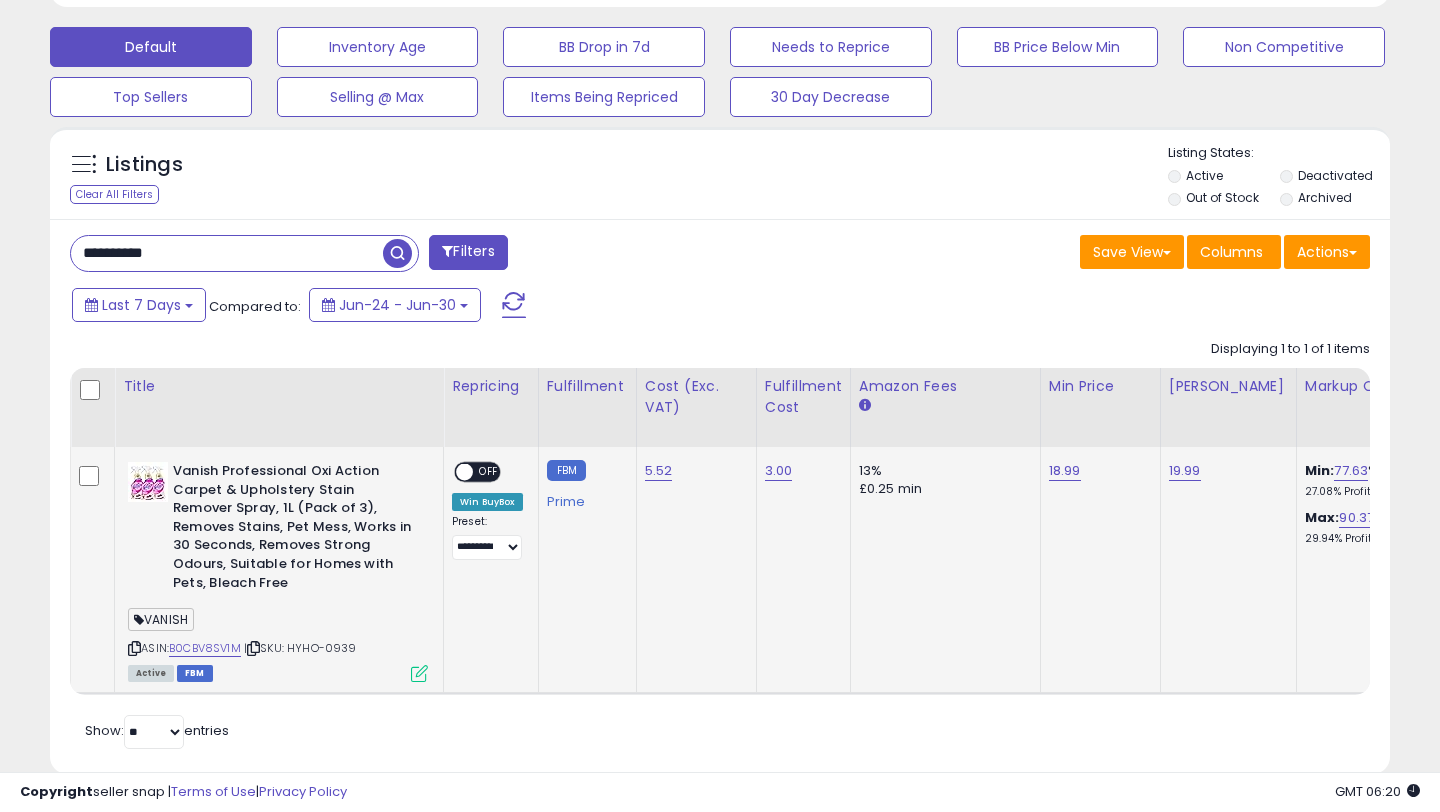 click at bounding box center [419, 673] 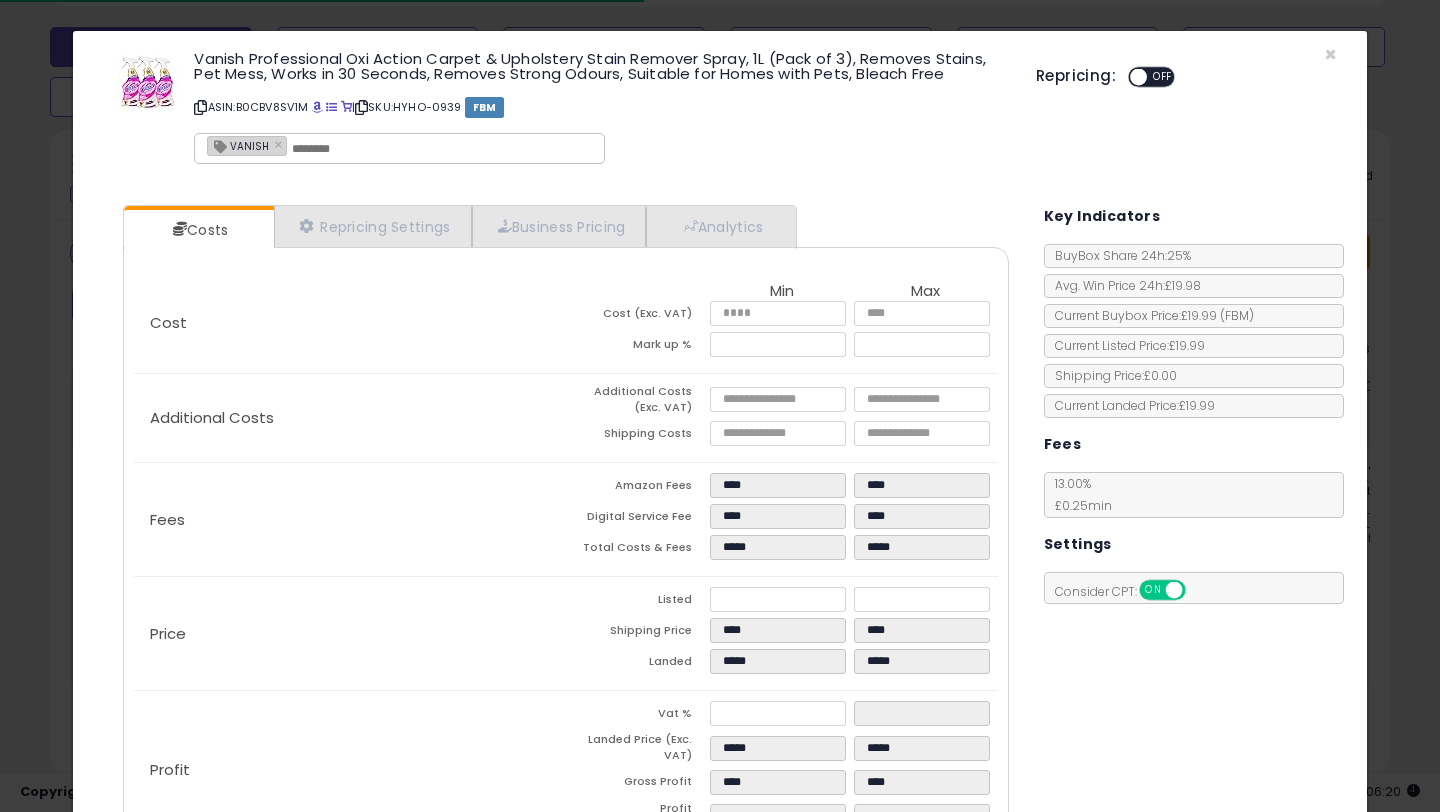 scroll, scrollTop: 135, scrollLeft: 0, axis: vertical 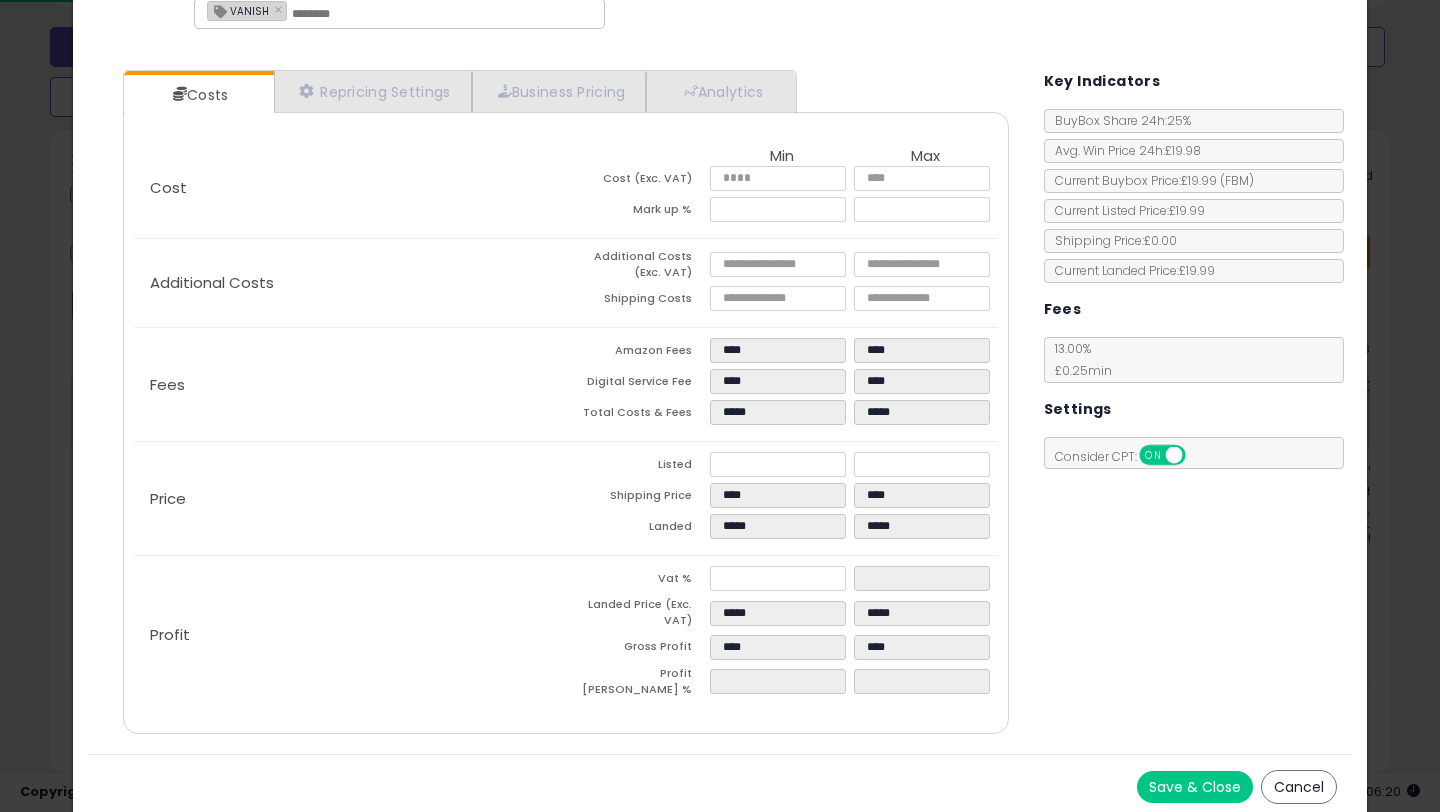click on "Save & Close" at bounding box center [1195, 787] 